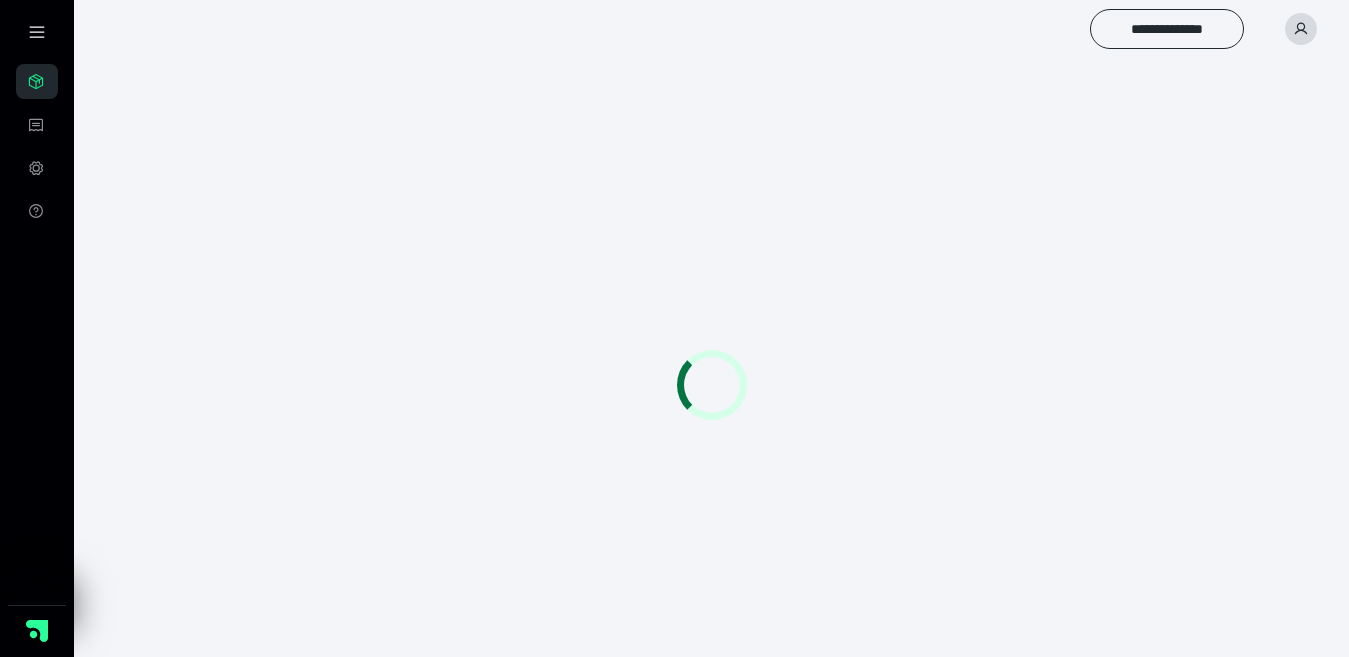 scroll, scrollTop: 0, scrollLeft: 0, axis: both 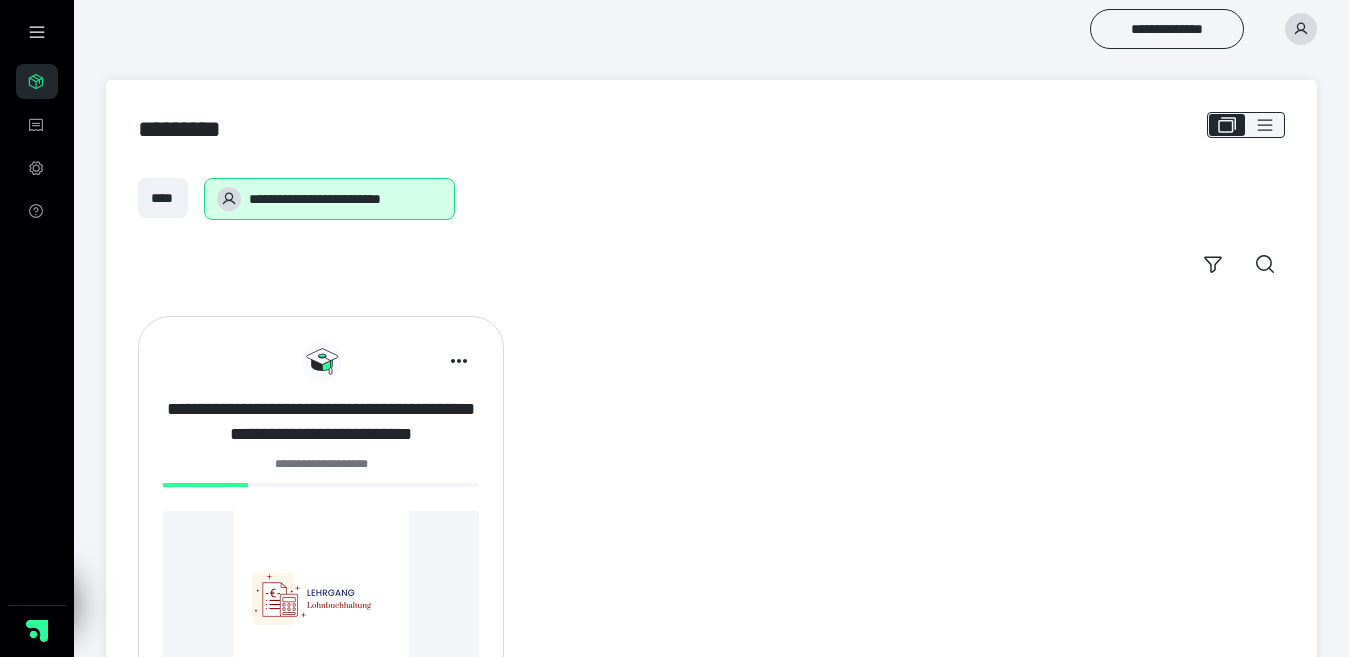 click on "**********" at bounding box center (321, 422) 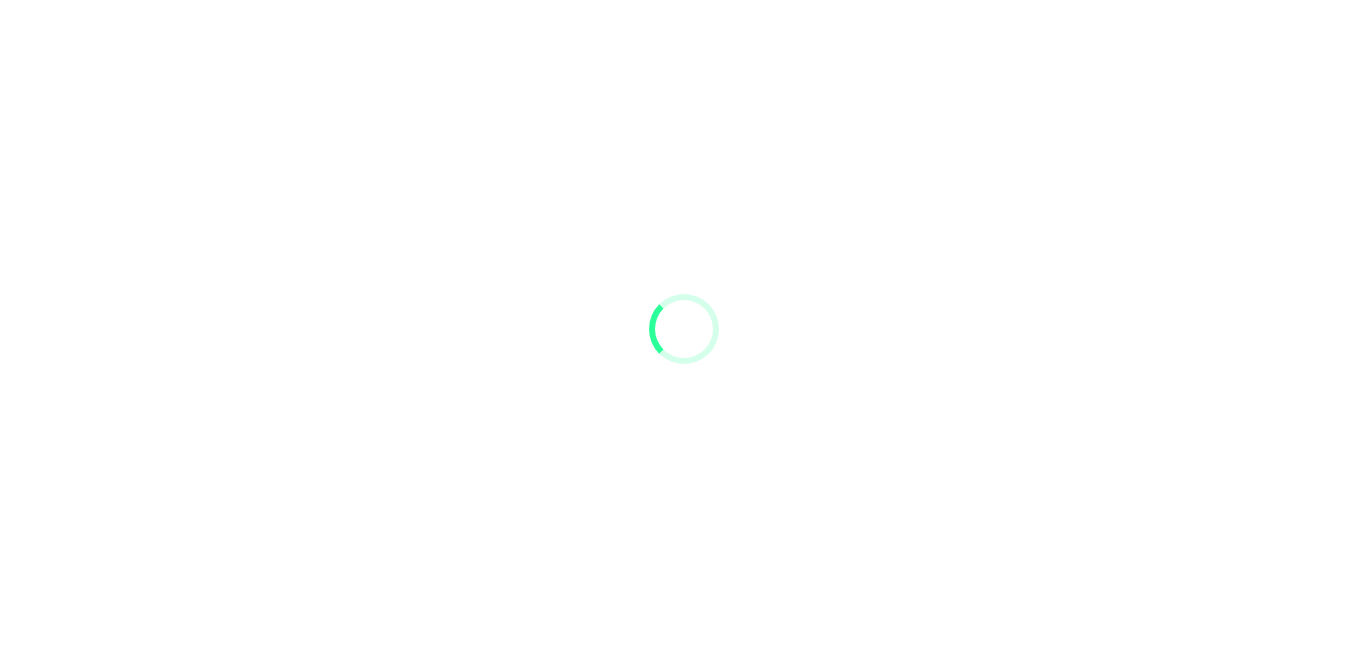 scroll, scrollTop: 0, scrollLeft: 0, axis: both 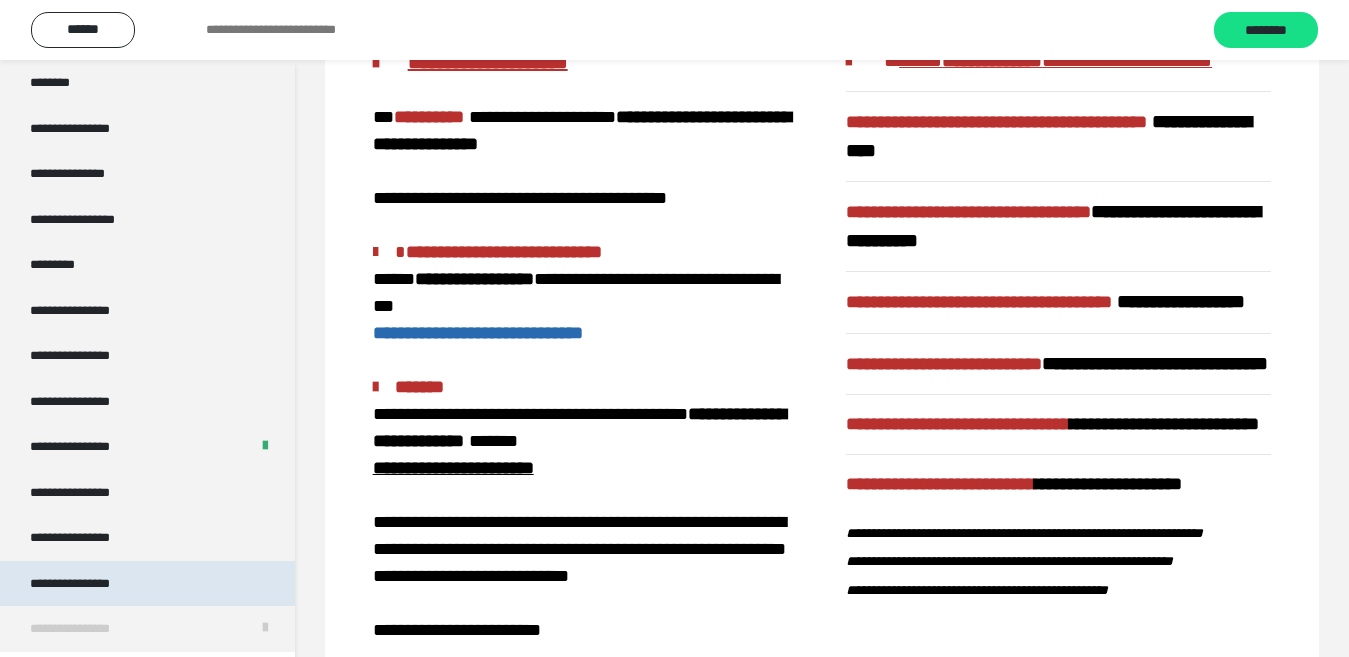 click on "**********" at bounding box center (87, 584) 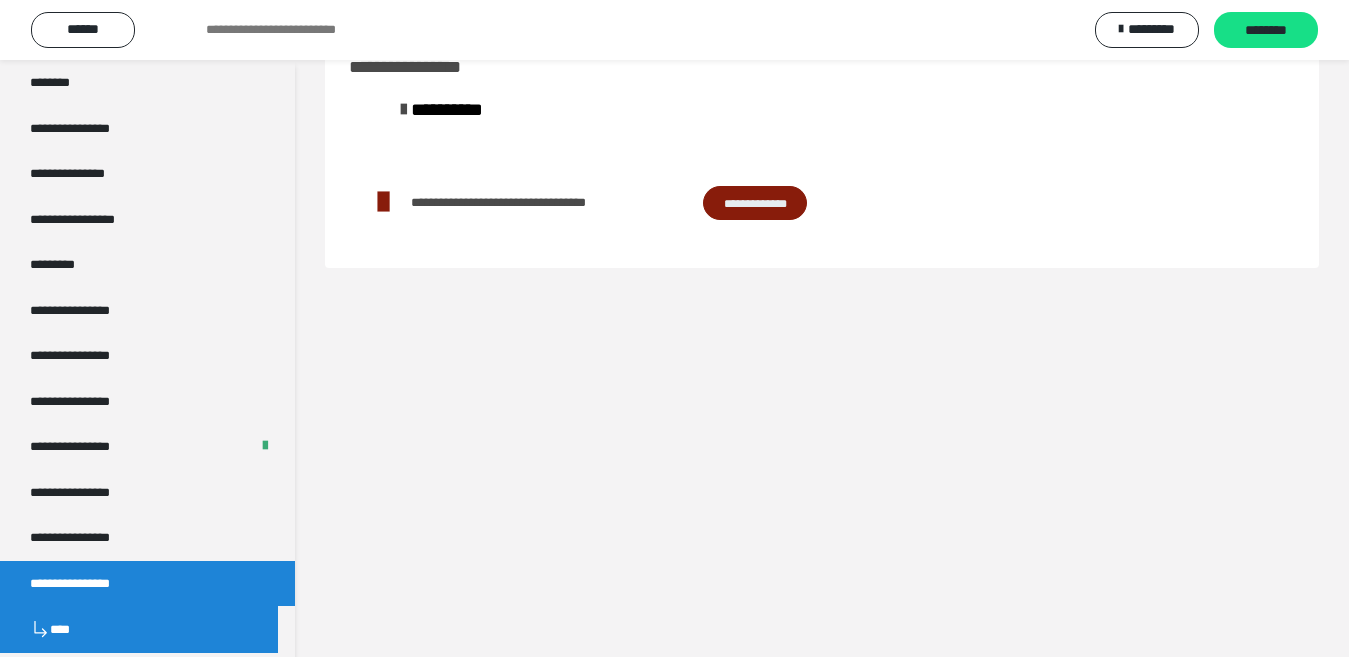 scroll, scrollTop: 60, scrollLeft: 0, axis: vertical 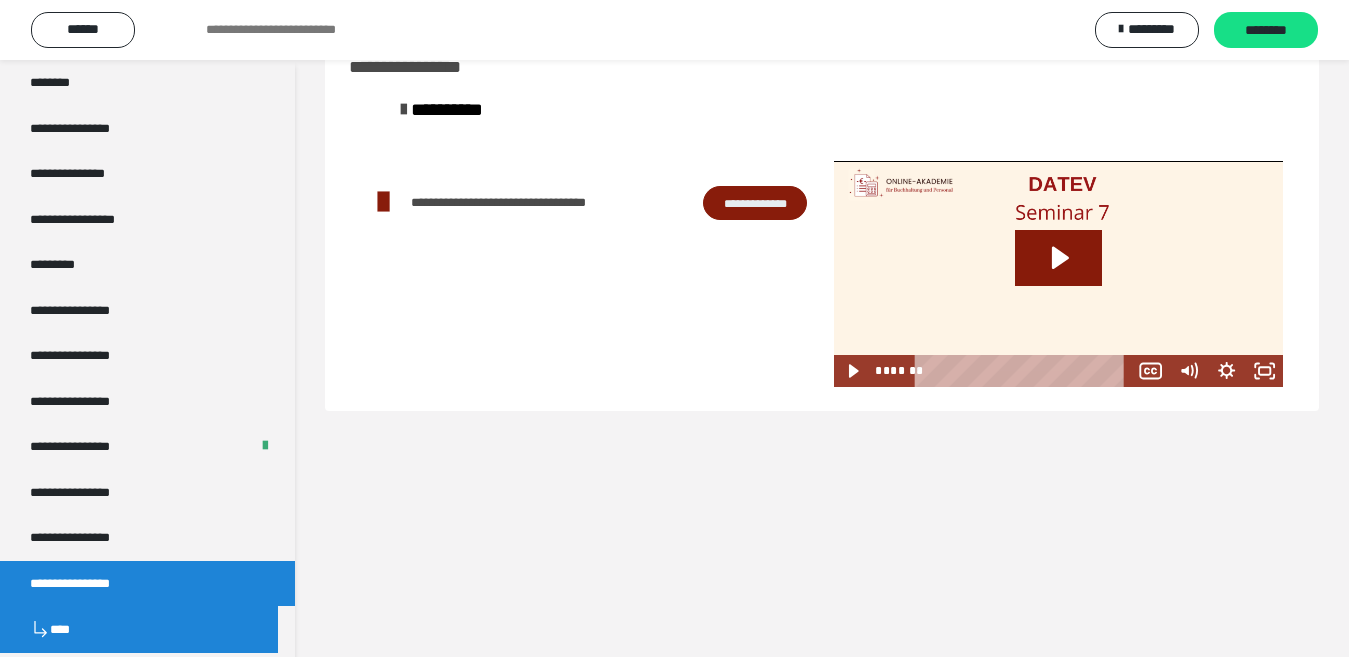 click on "****" at bounding box center [139, 629] 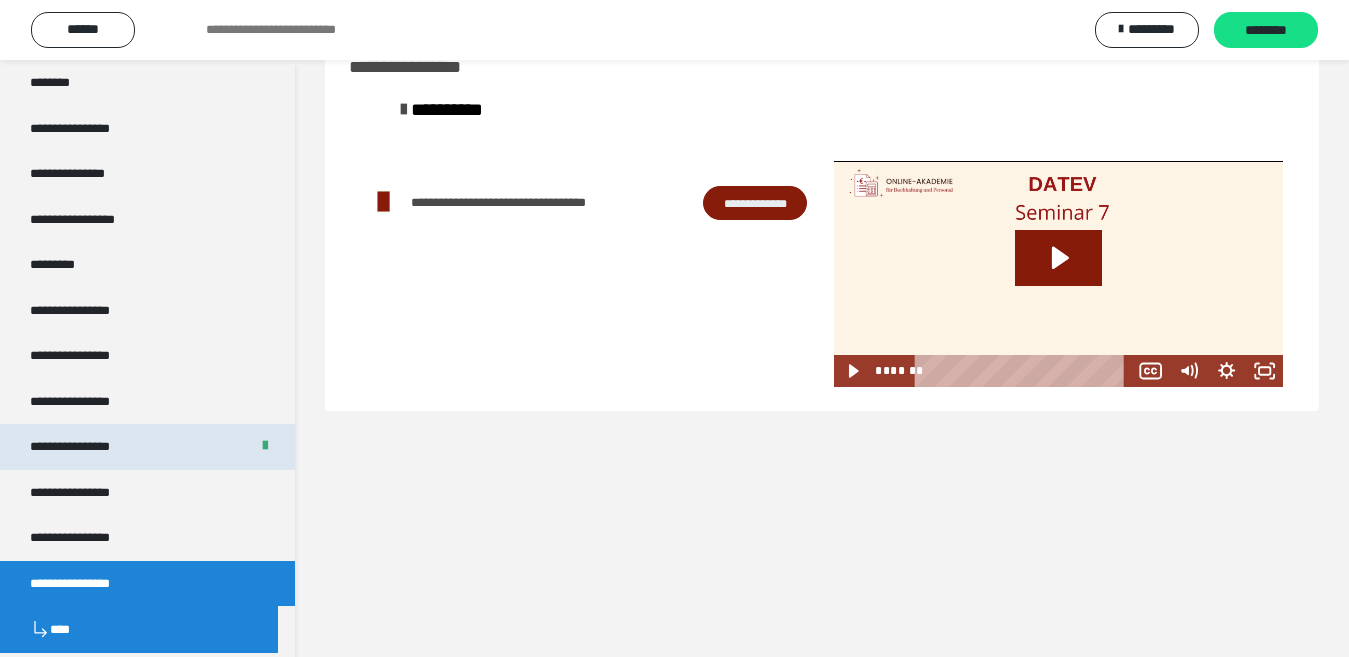 click on "**********" at bounding box center (87, 447) 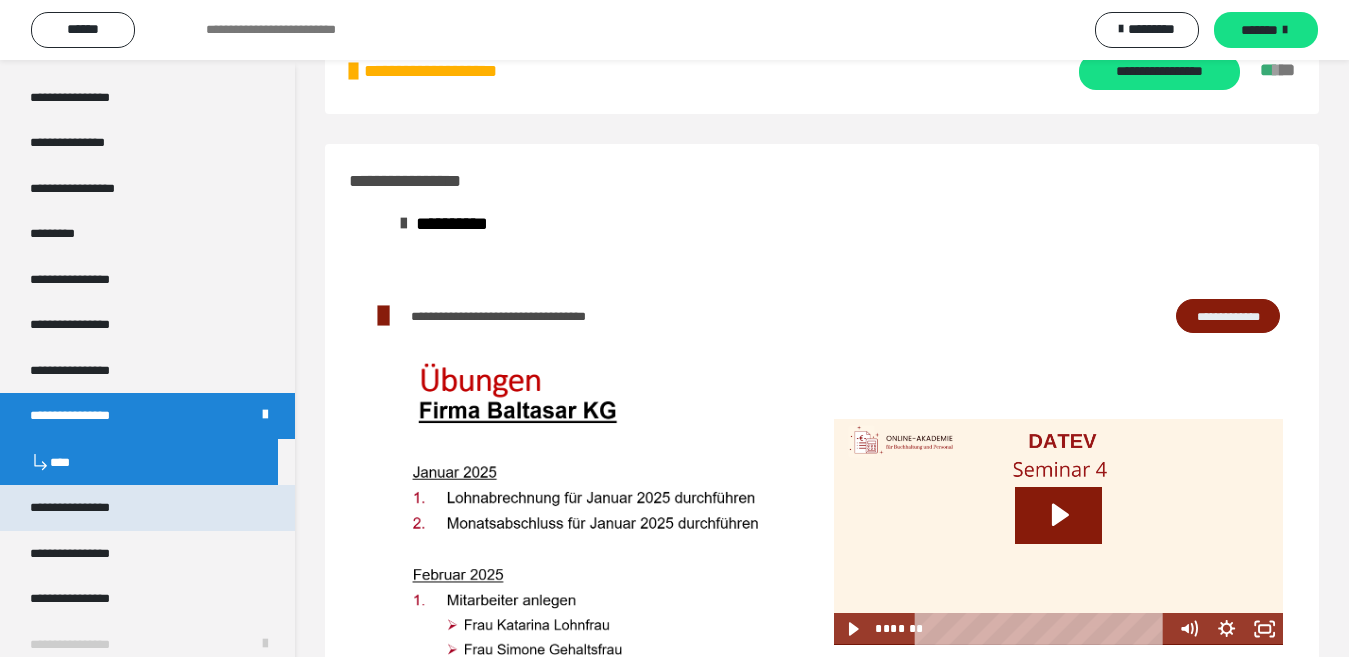 scroll, scrollTop: 2625, scrollLeft: 0, axis: vertical 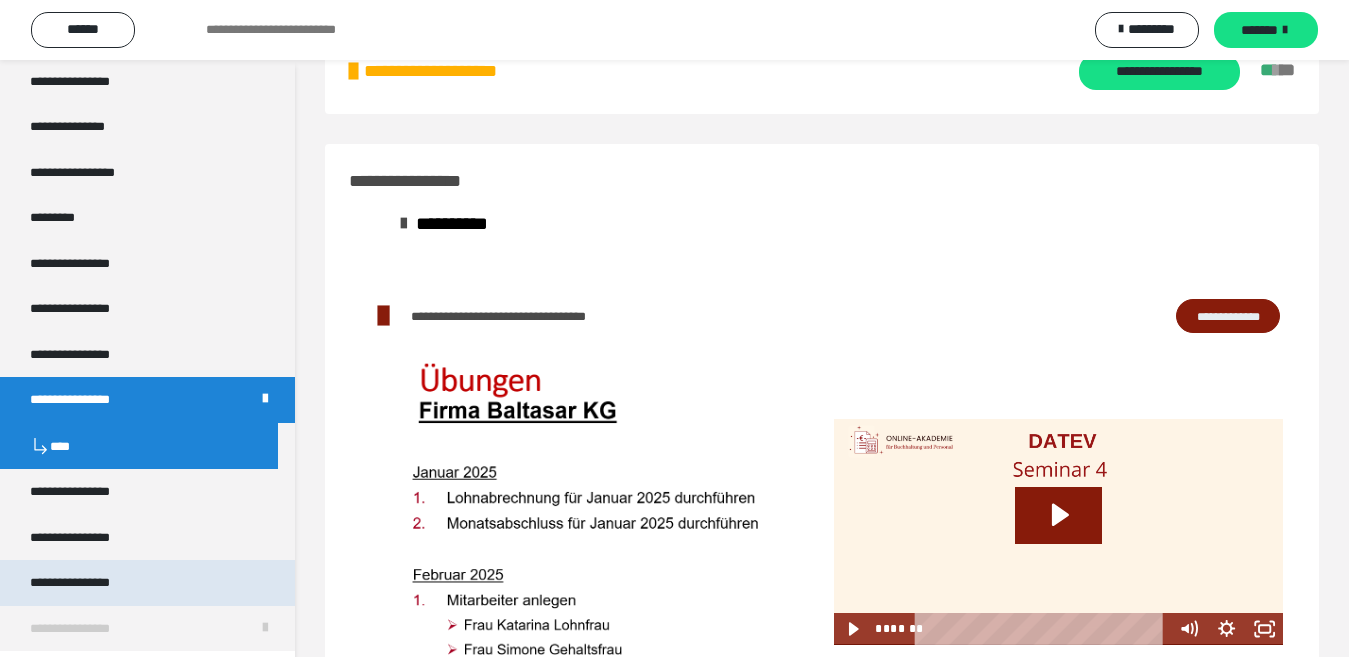 click on "**********" at bounding box center [87, 583] 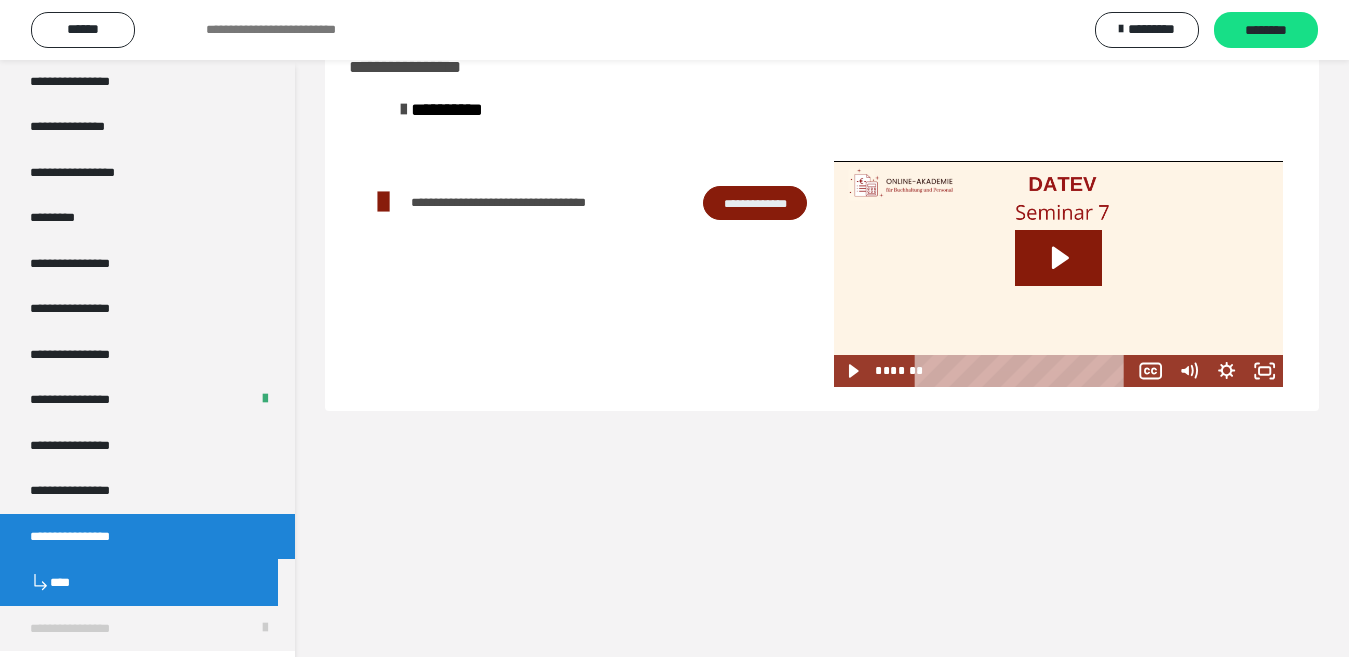 scroll, scrollTop: 0, scrollLeft: 0, axis: both 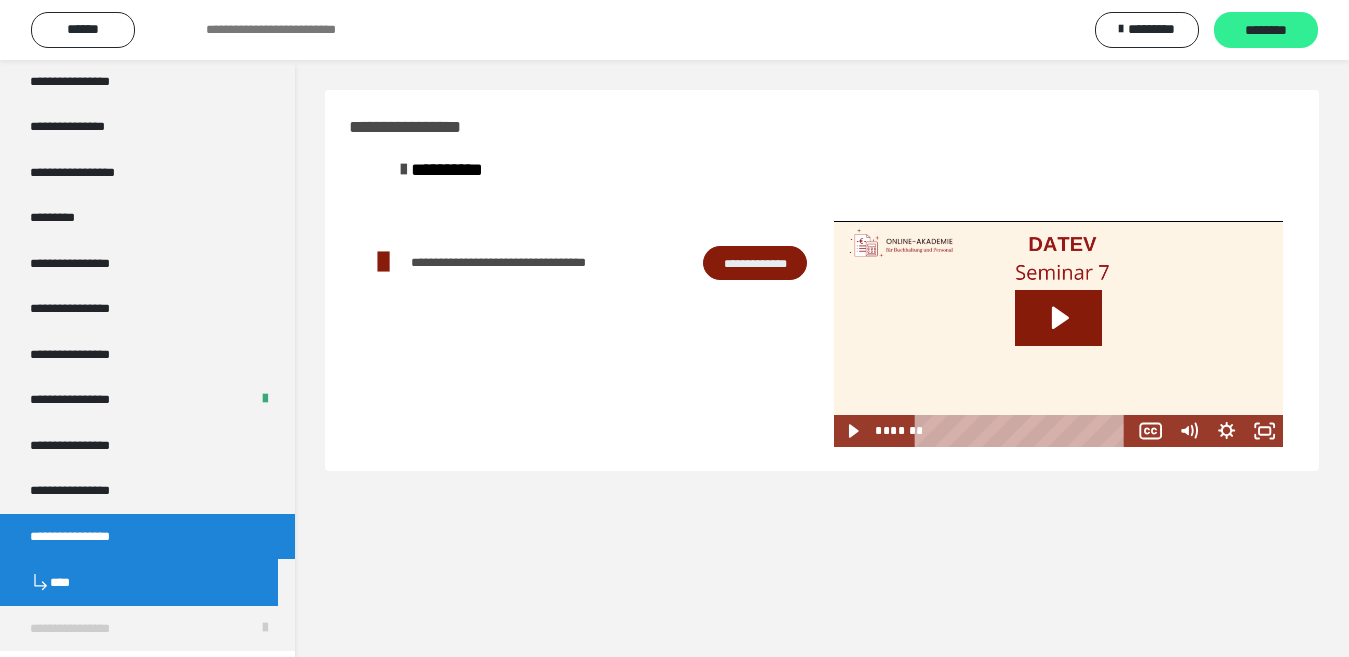 click on "********" at bounding box center (1266, 31) 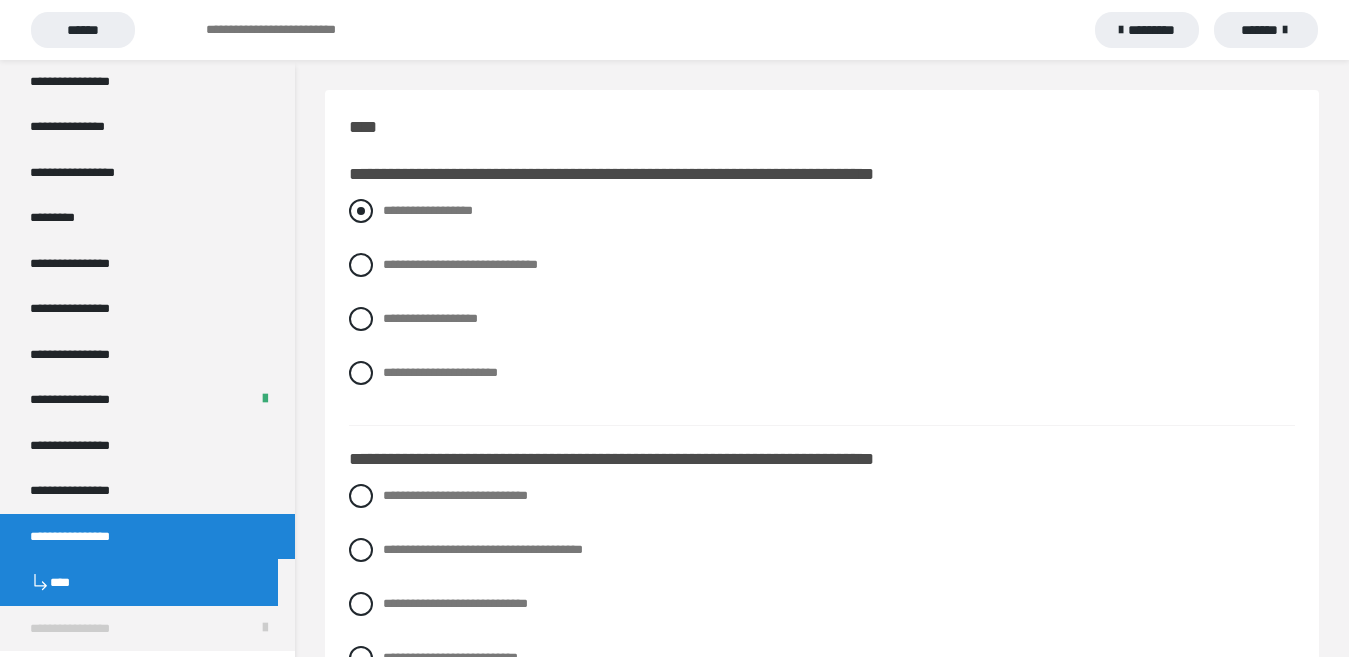 click at bounding box center (361, 211) 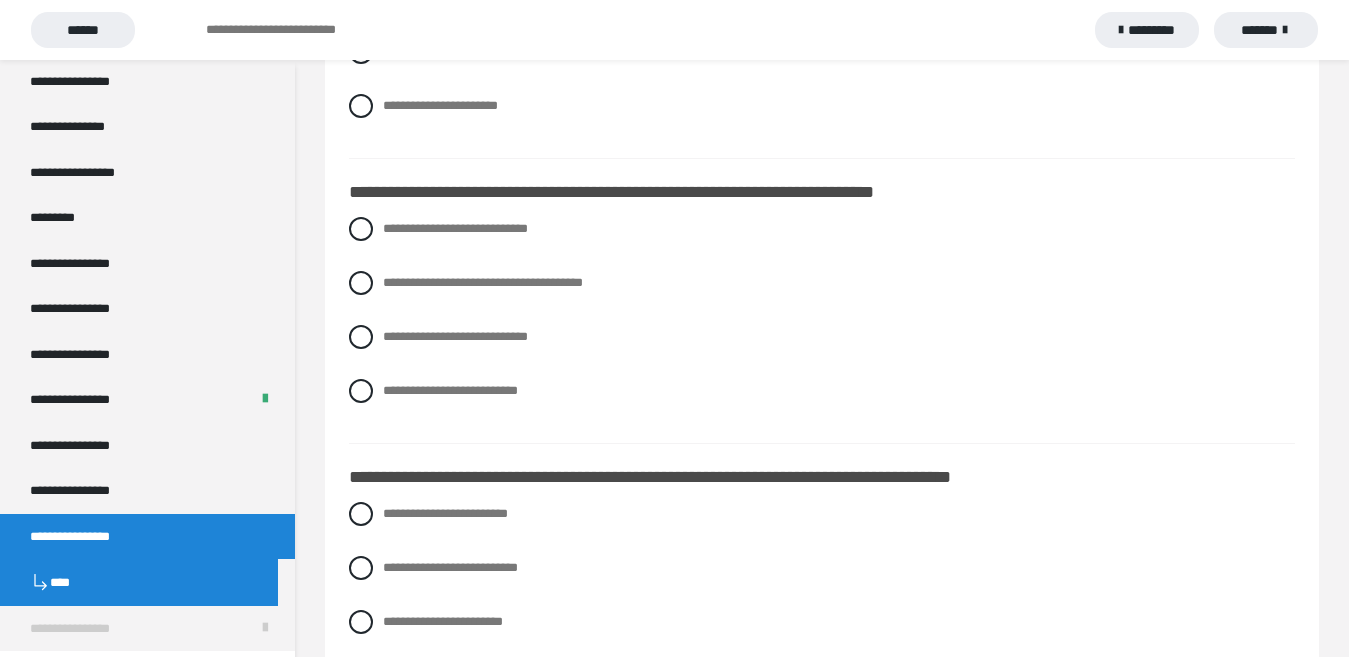 scroll, scrollTop: 300, scrollLeft: 0, axis: vertical 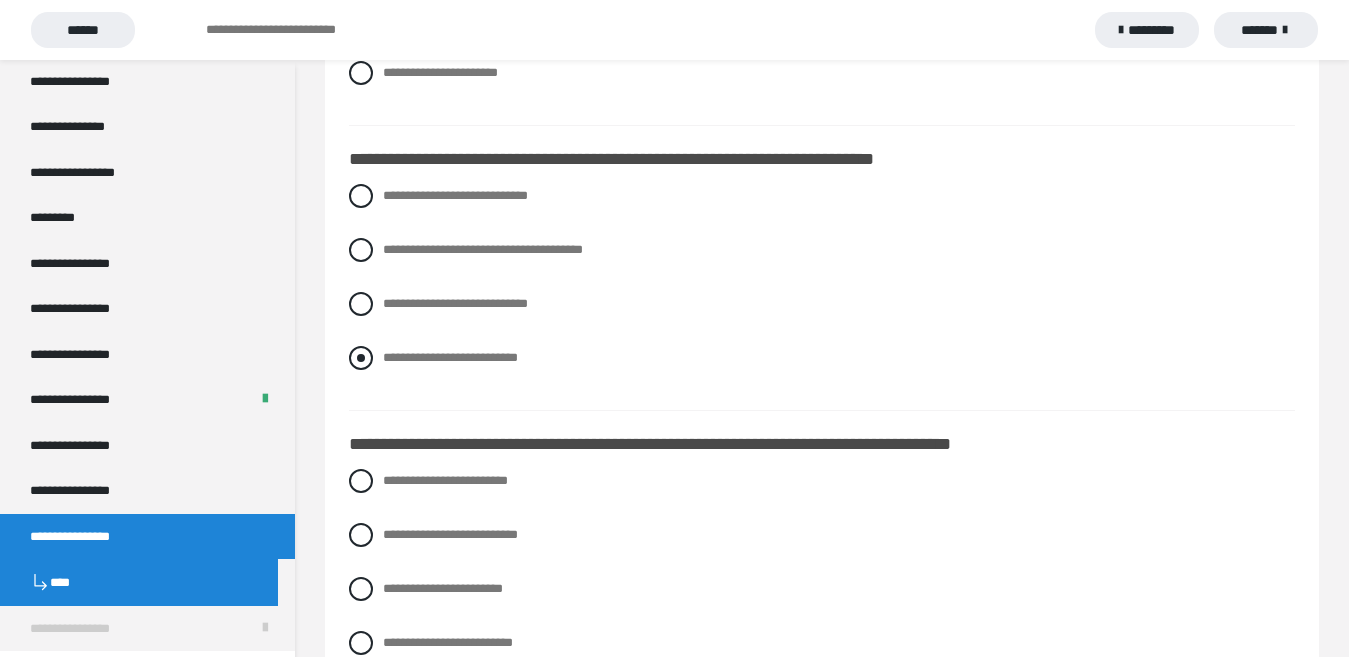 click at bounding box center [361, 358] 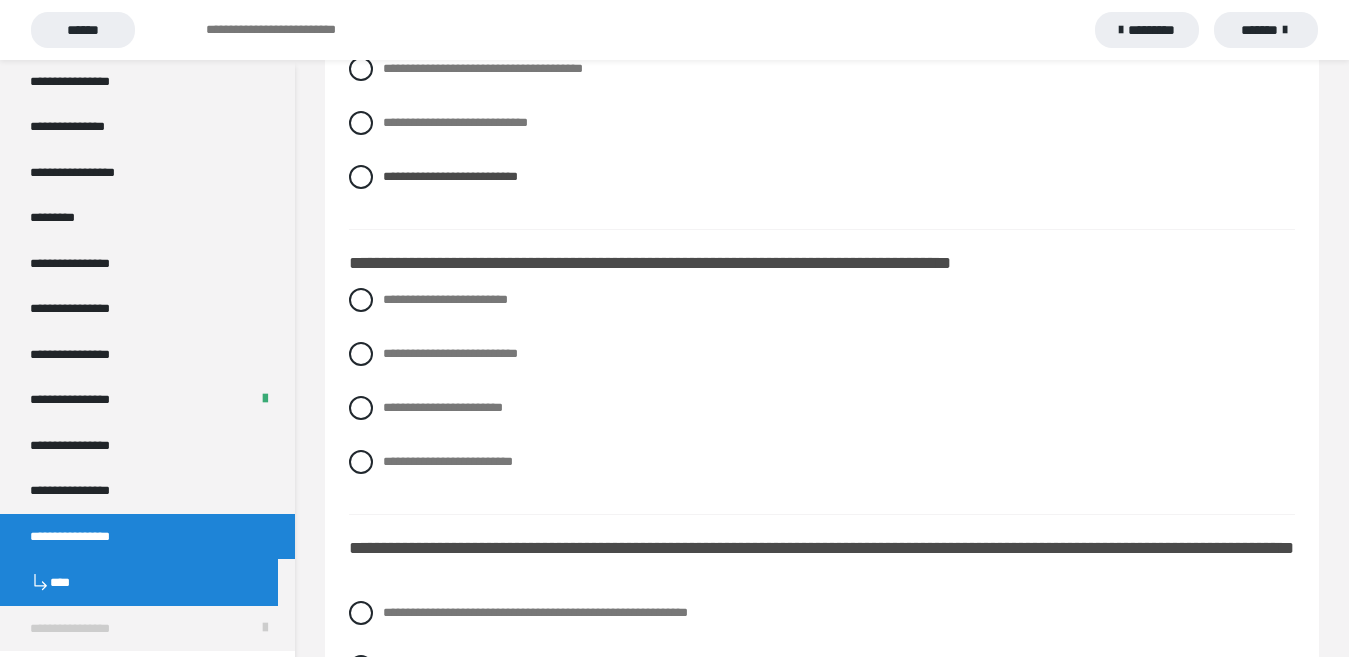 scroll, scrollTop: 500, scrollLeft: 0, axis: vertical 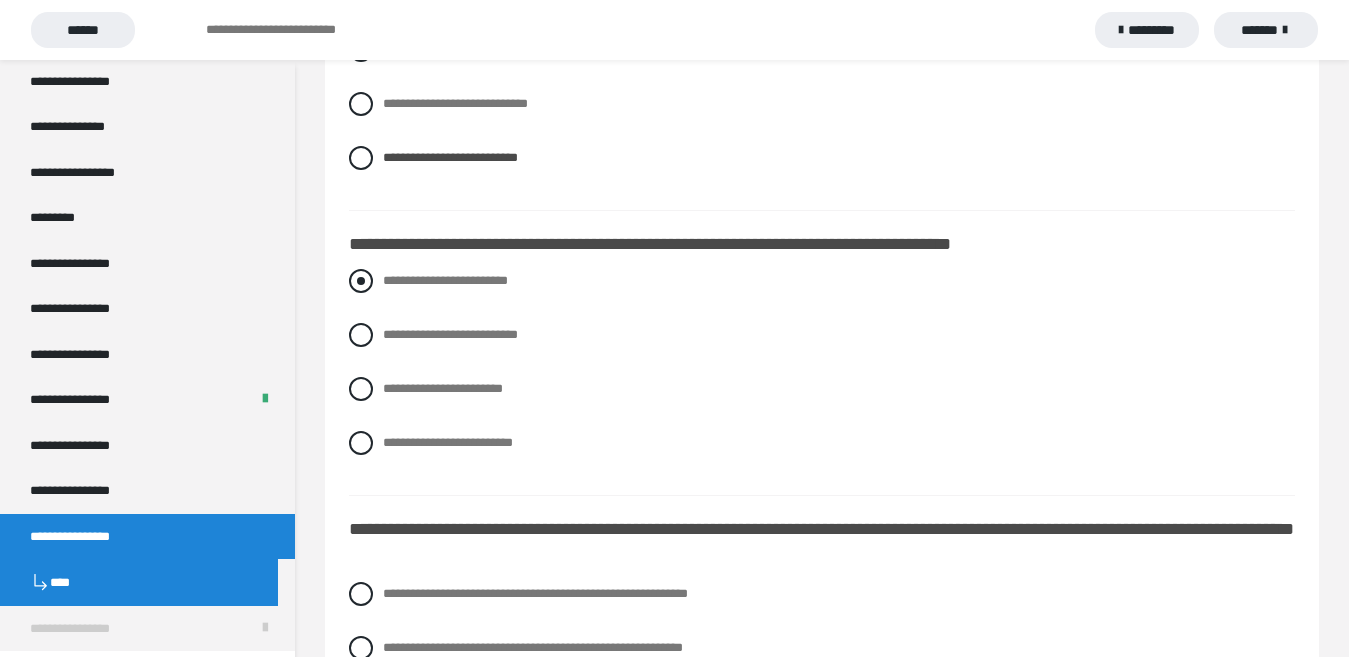 click at bounding box center (361, 281) 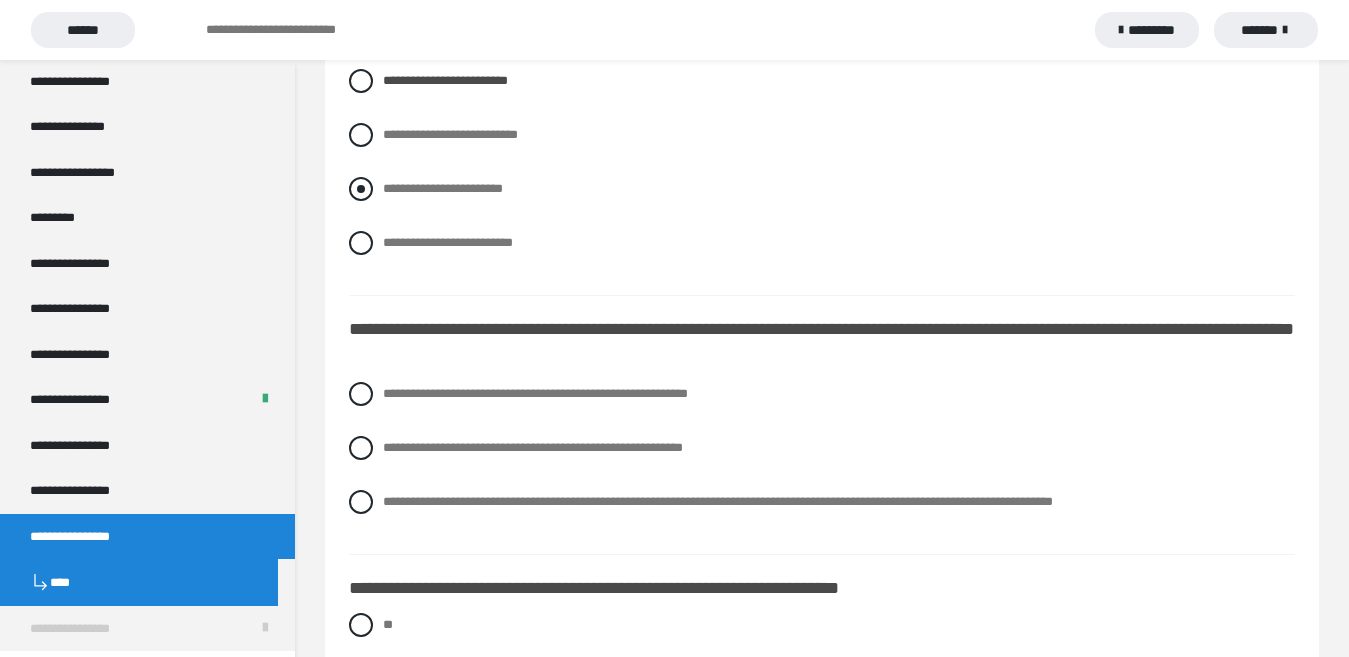 scroll, scrollTop: 800, scrollLeft: 0, axis: vertical 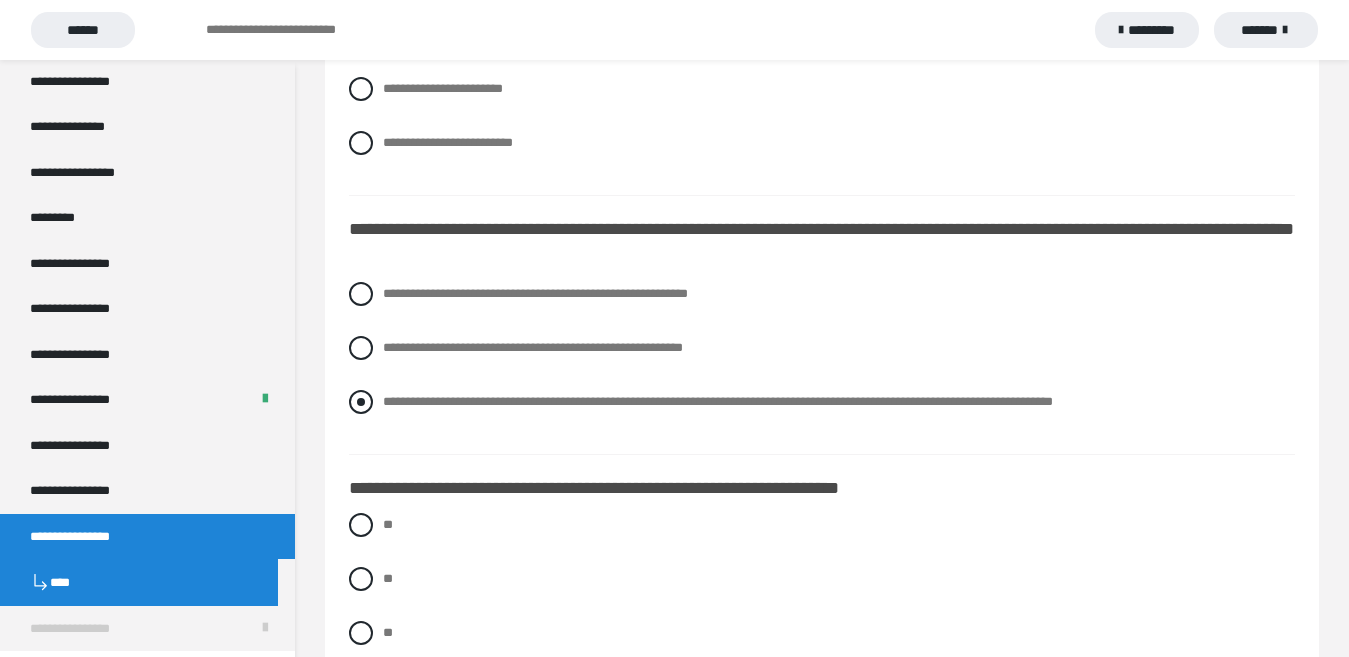 click at bounding box center [361, 402] 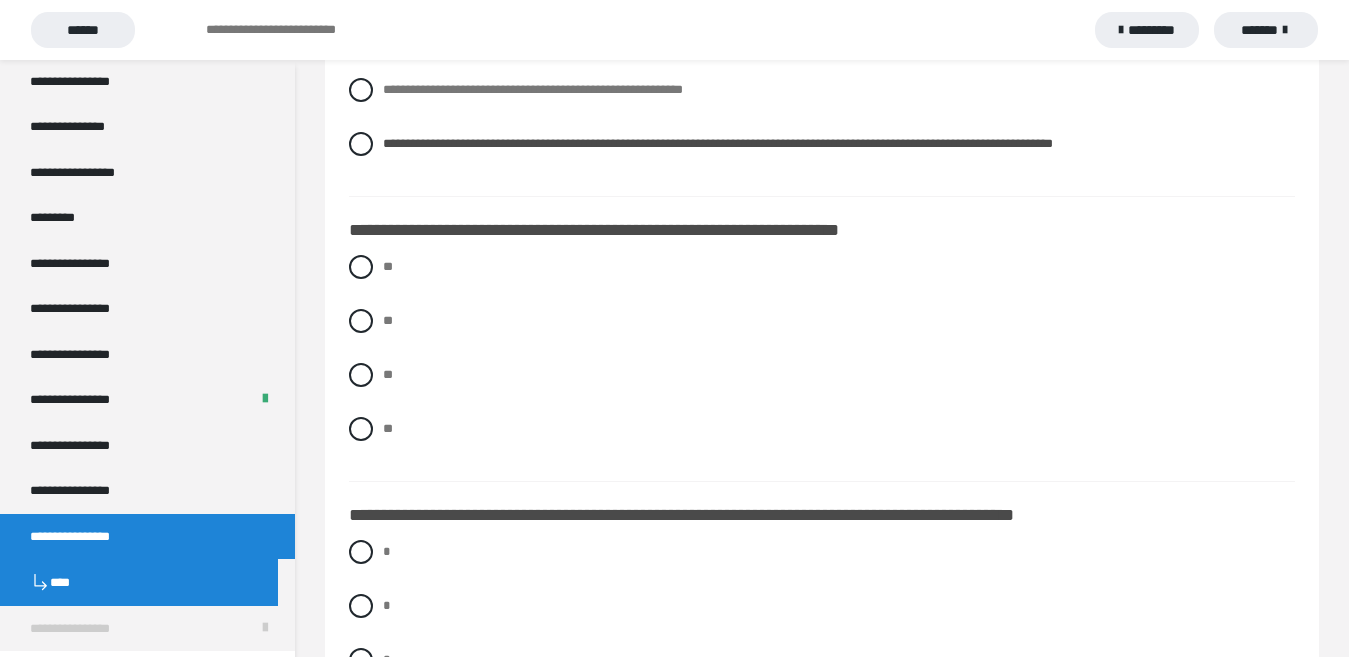 scroll, scrollTop: 1100, scrollLeft: 0, axis: vertical 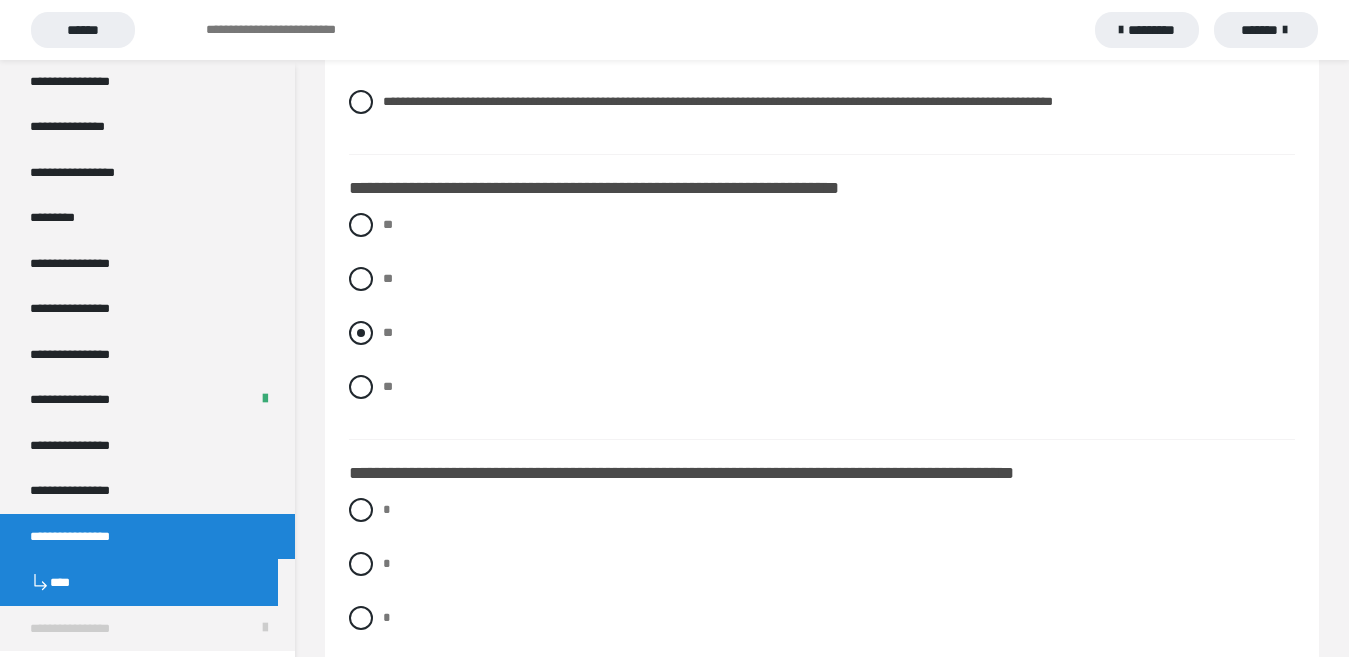 click at bounding box center [361, 333] 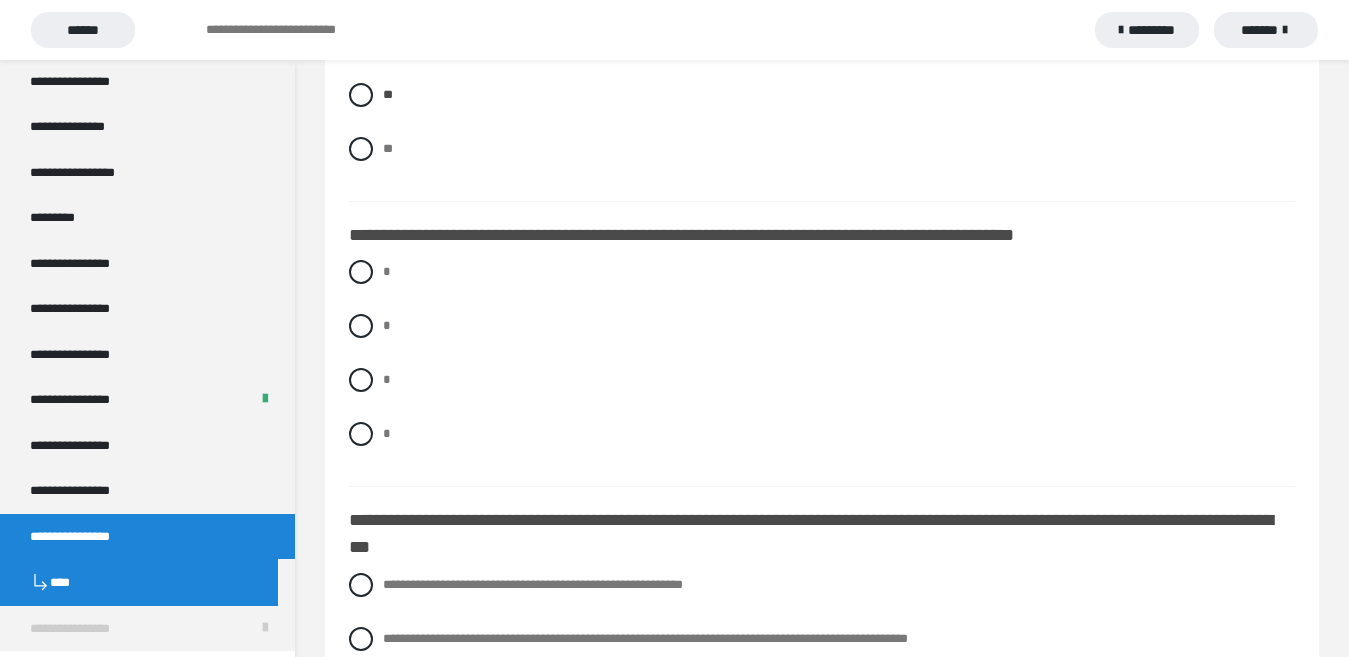 scroll, scrollTop: 1350, scrollLeft: 0, axis: vertical 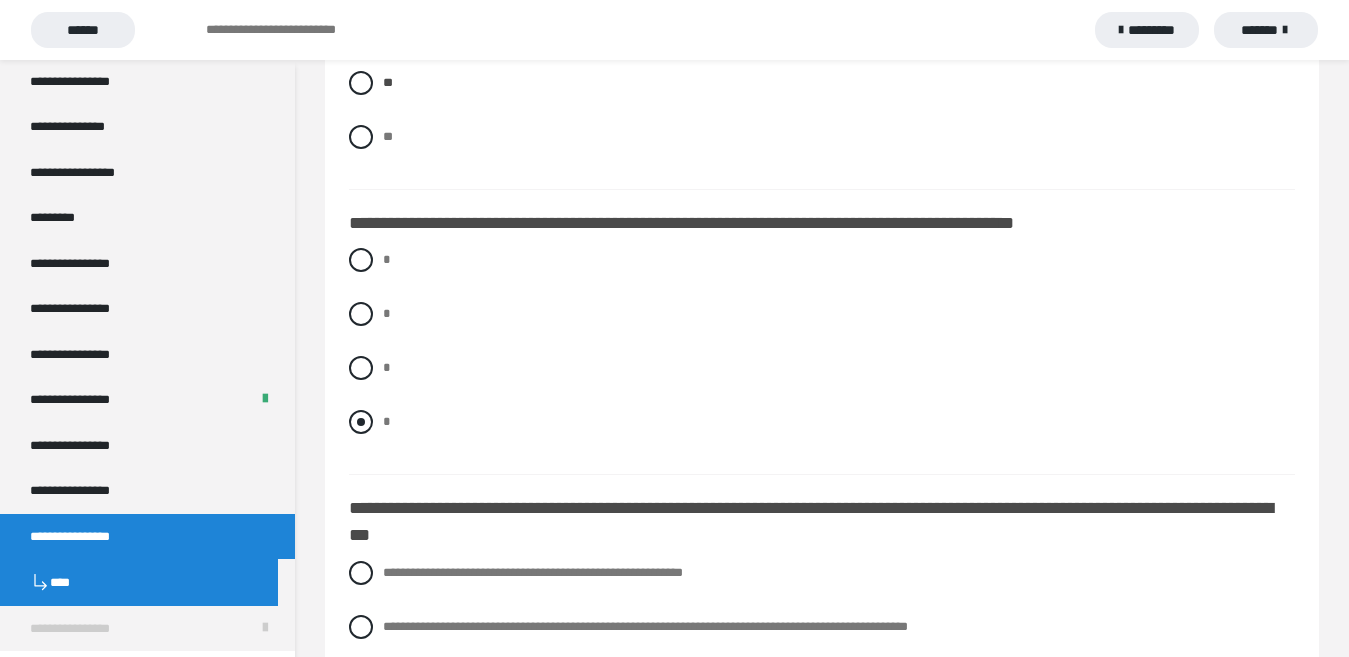 click at bounding box center [361, 422] 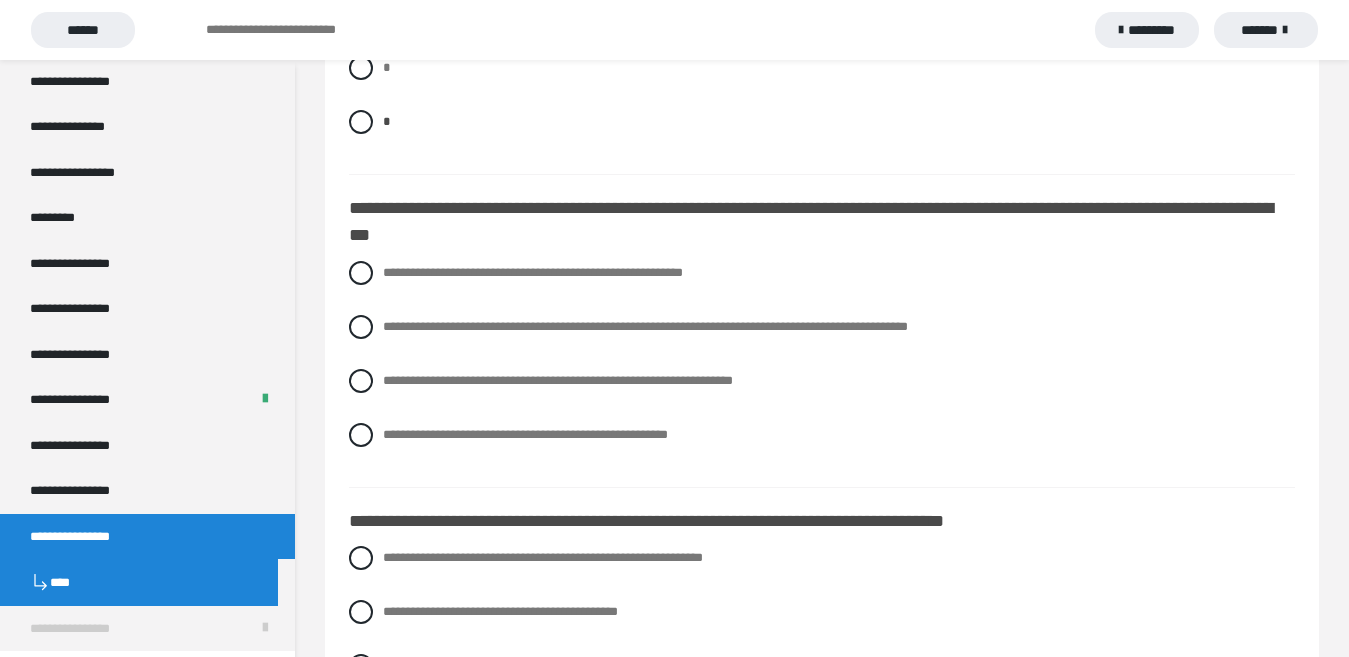 scroll, scrollTop: 1750, scrollLeft: 0, axis: vertical 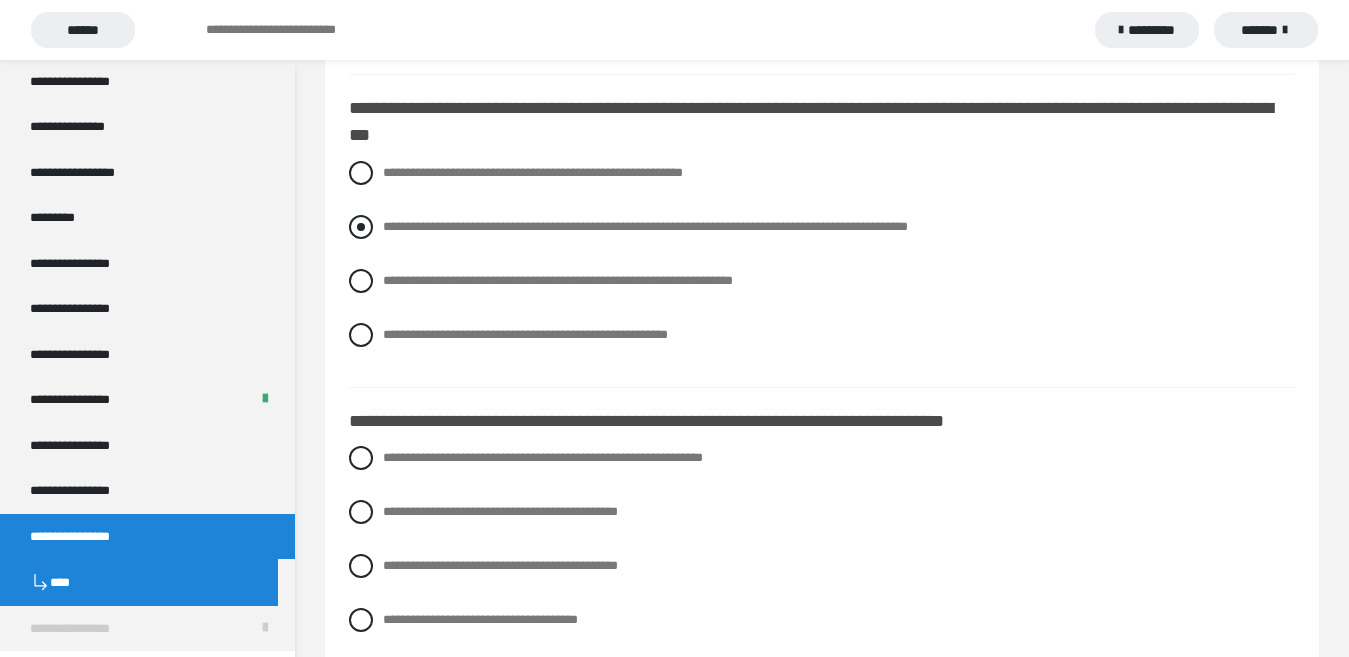 click at bounding box center (361, 227) 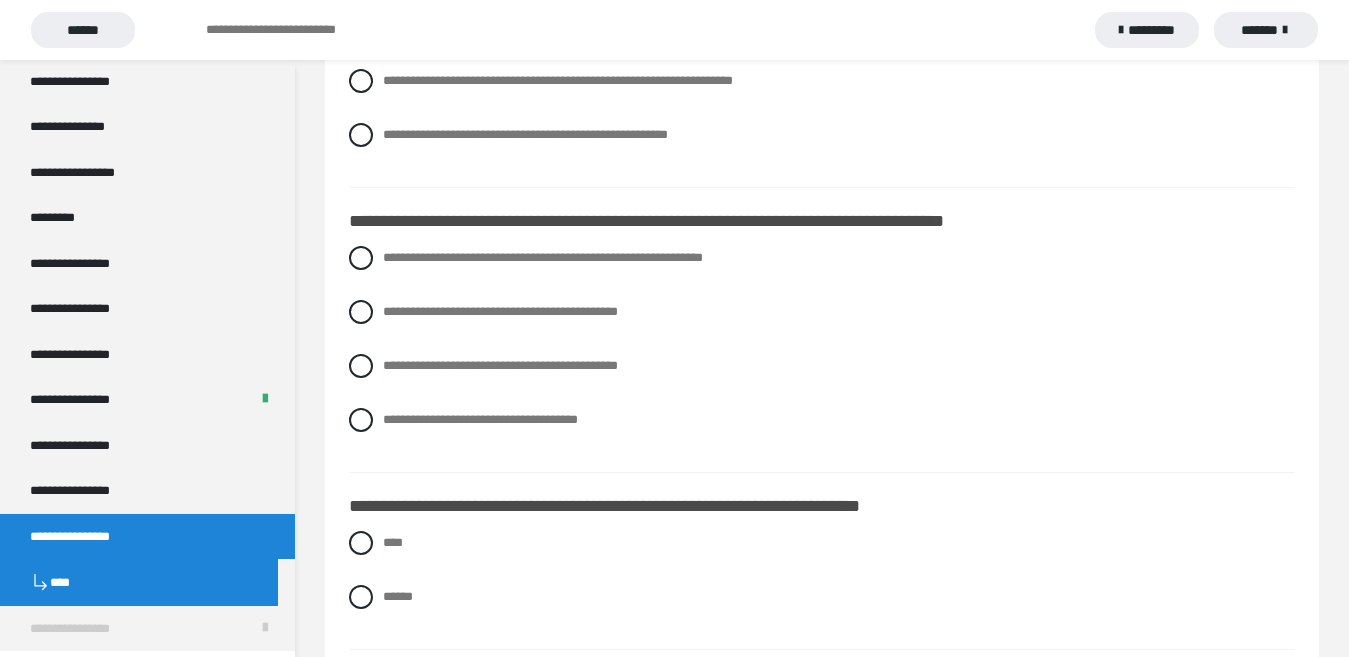 scroll, scrollTop: 2050, scrollLeft: 0, axis: vertical 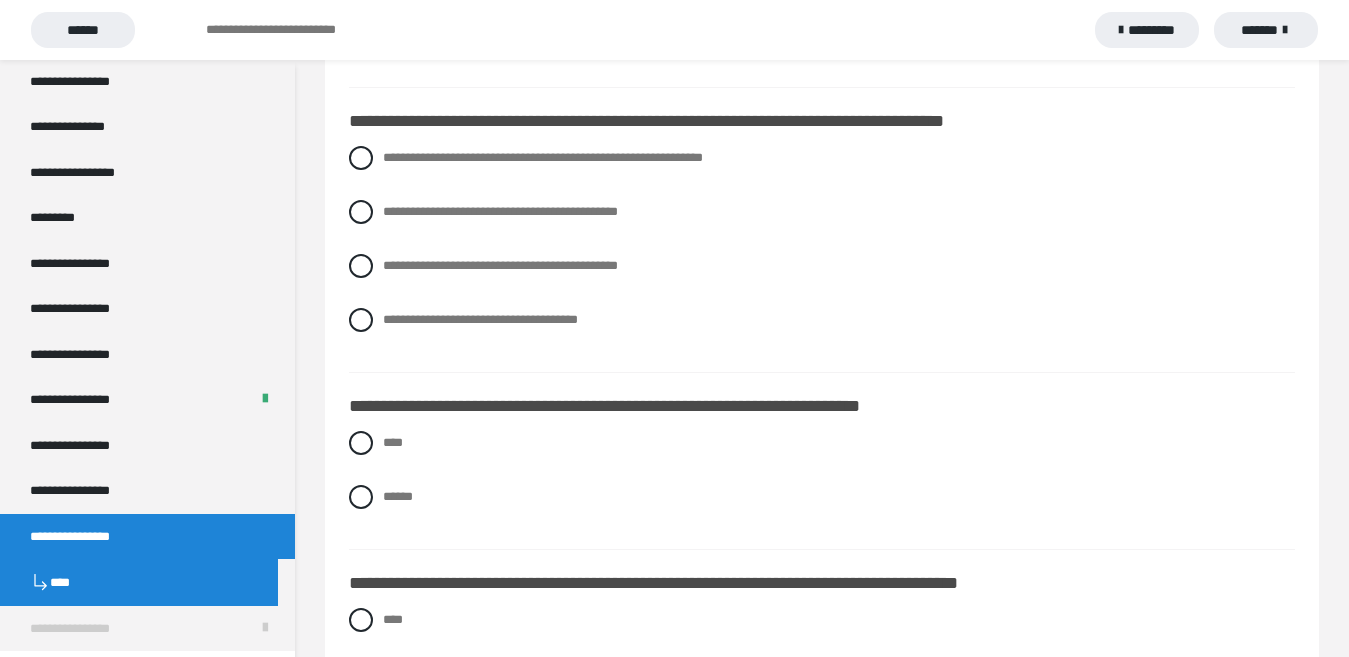 drag, startPoint x: 355, startPoint y: 263, endPoint x: 470, endPoint y: 289, distance: 117.902504 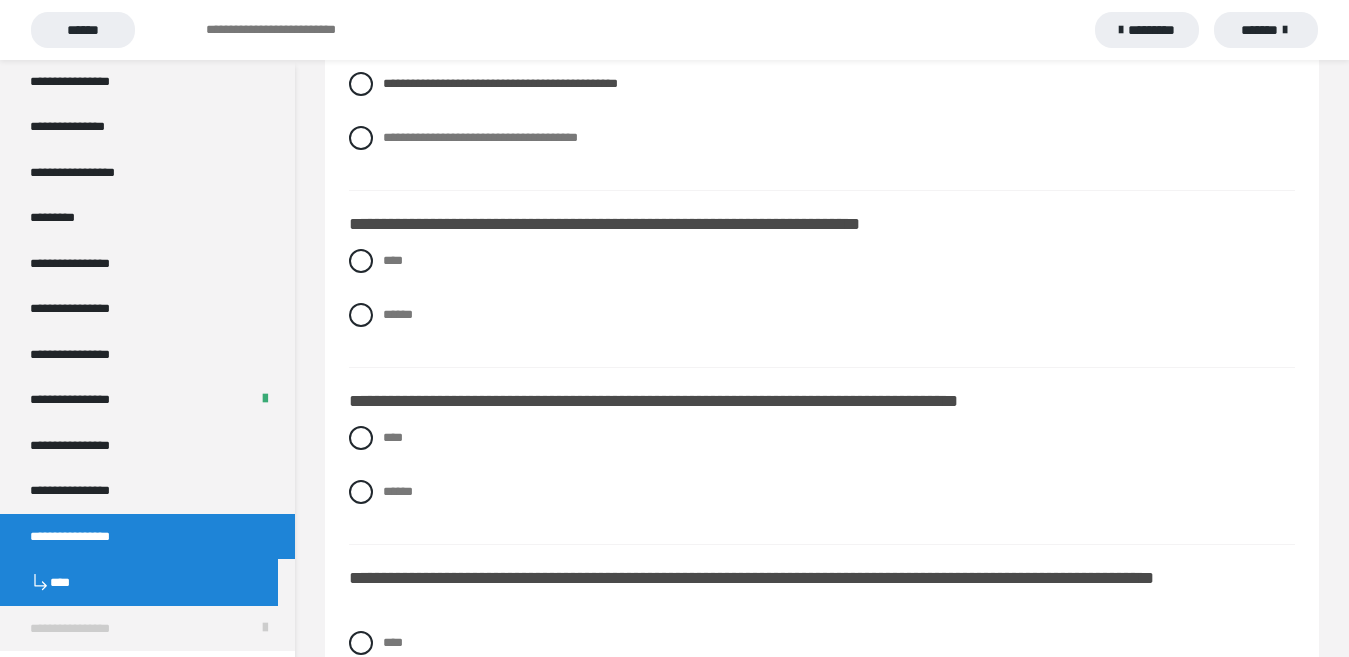 scroll, scrollTop: 2250, scrollLeft: 0, axis: vertical 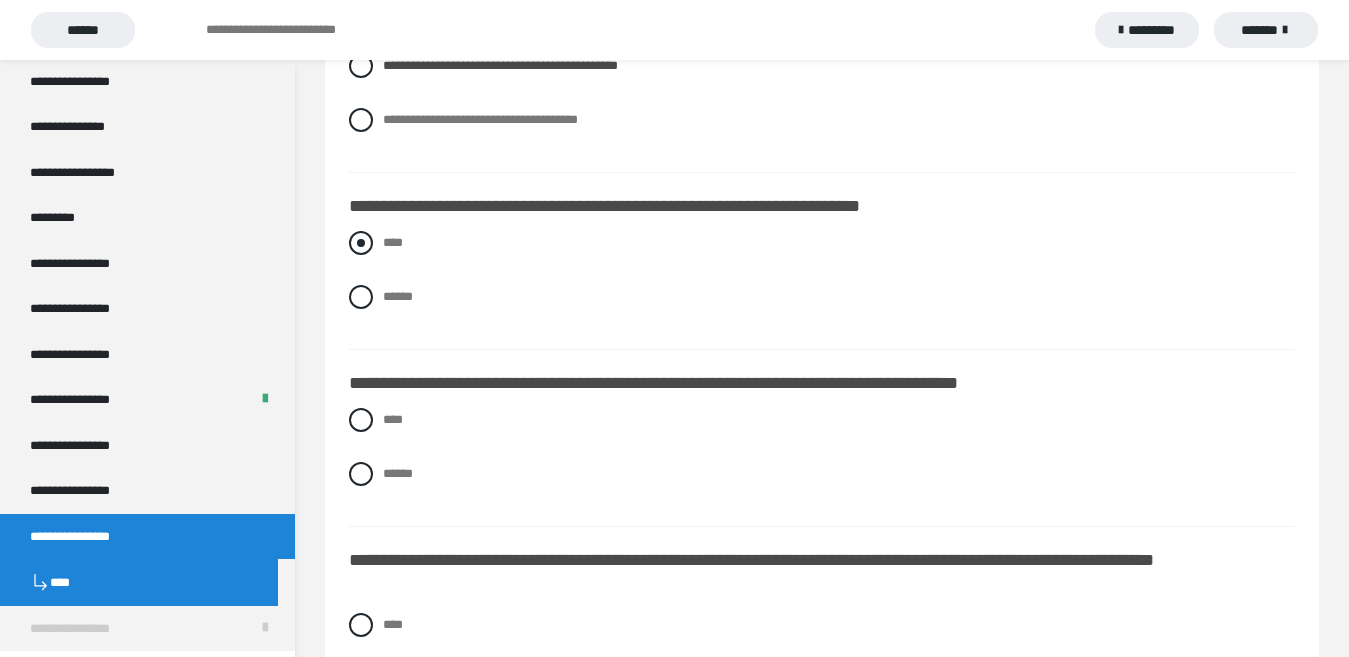 drag, startPoint x: 362, startPoint y: 241, endPoint x: 371, endPoint y: 247, distance: 10.816654 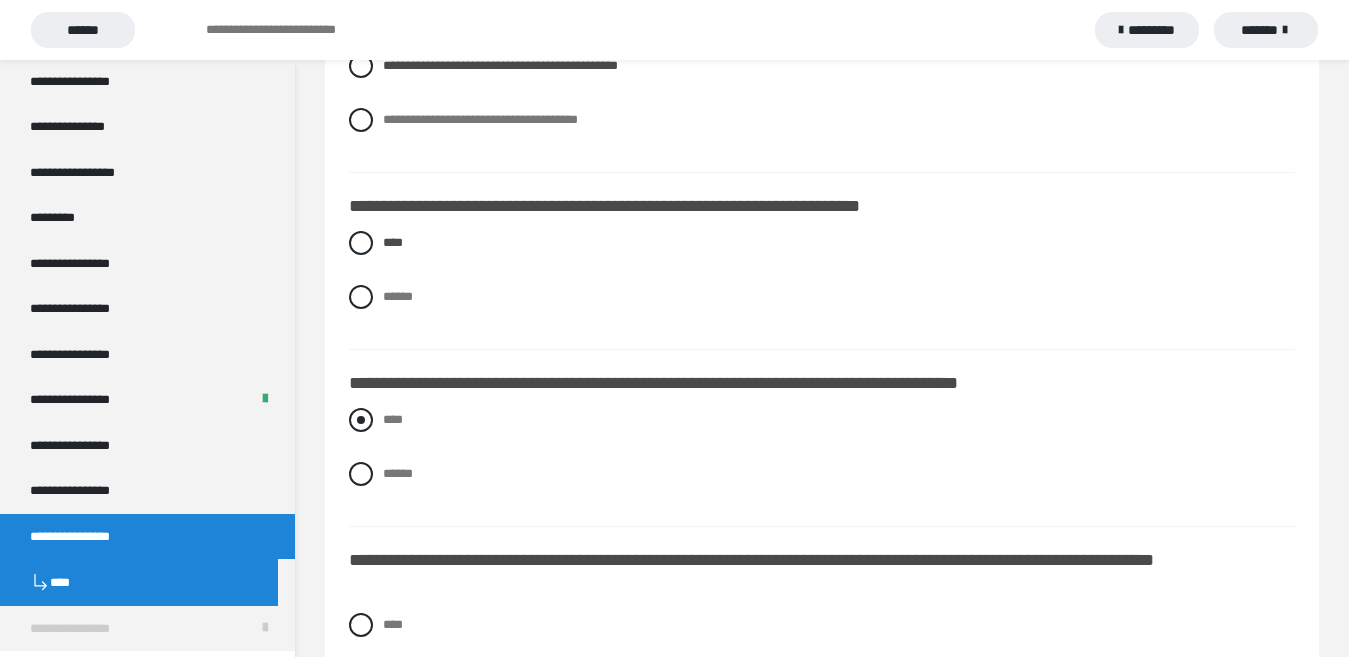 click at bounding box center [361, 420] 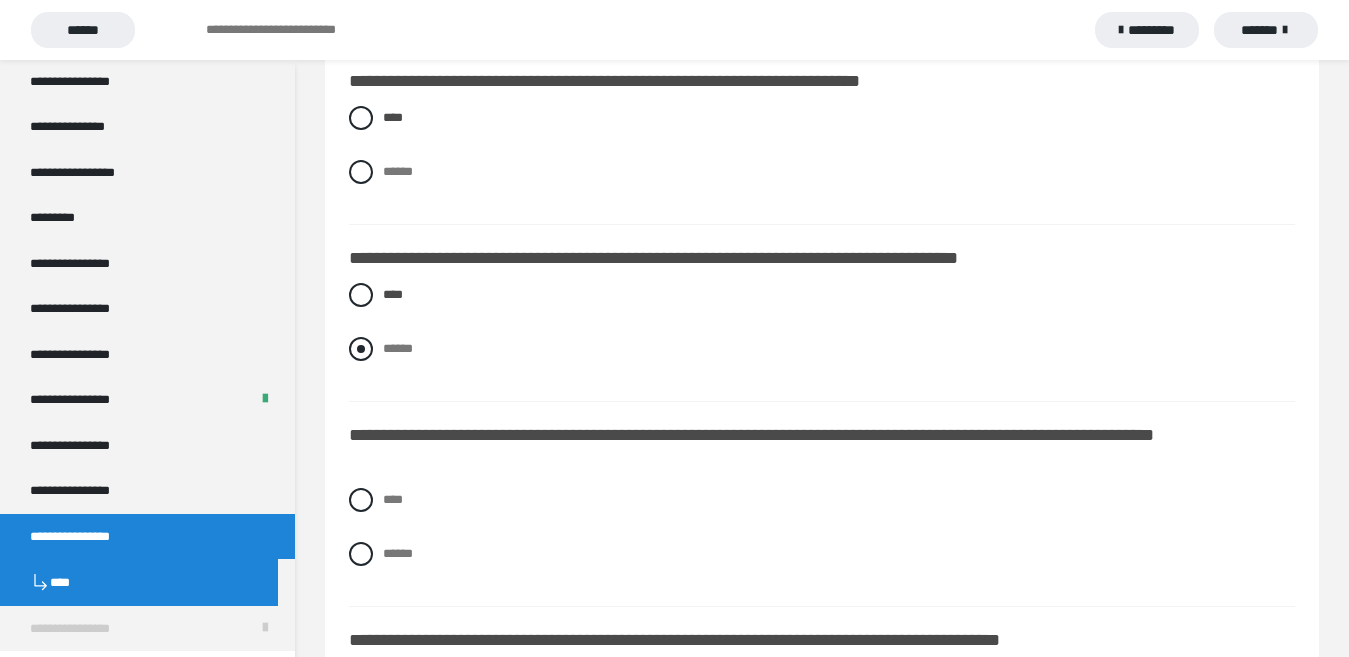 scroll, scrollTop: 2550, scrollLeft: 0, axis: vertical 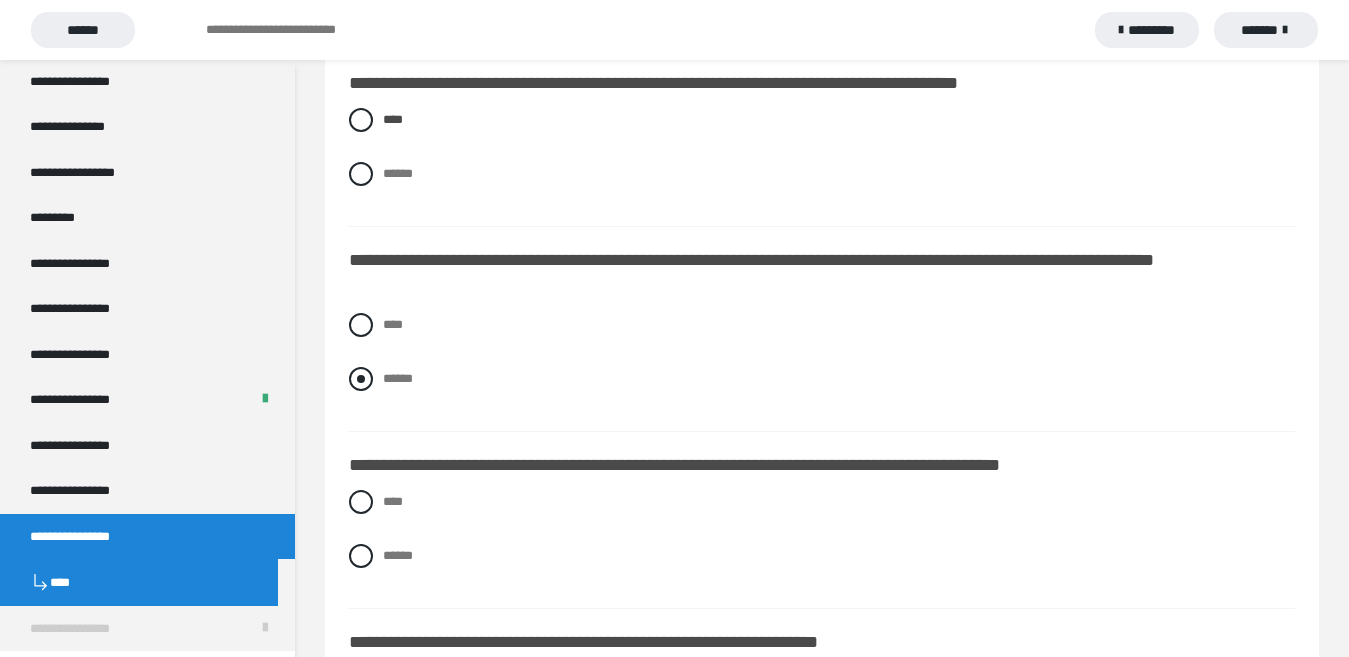 click at bounding box center (361, 379) 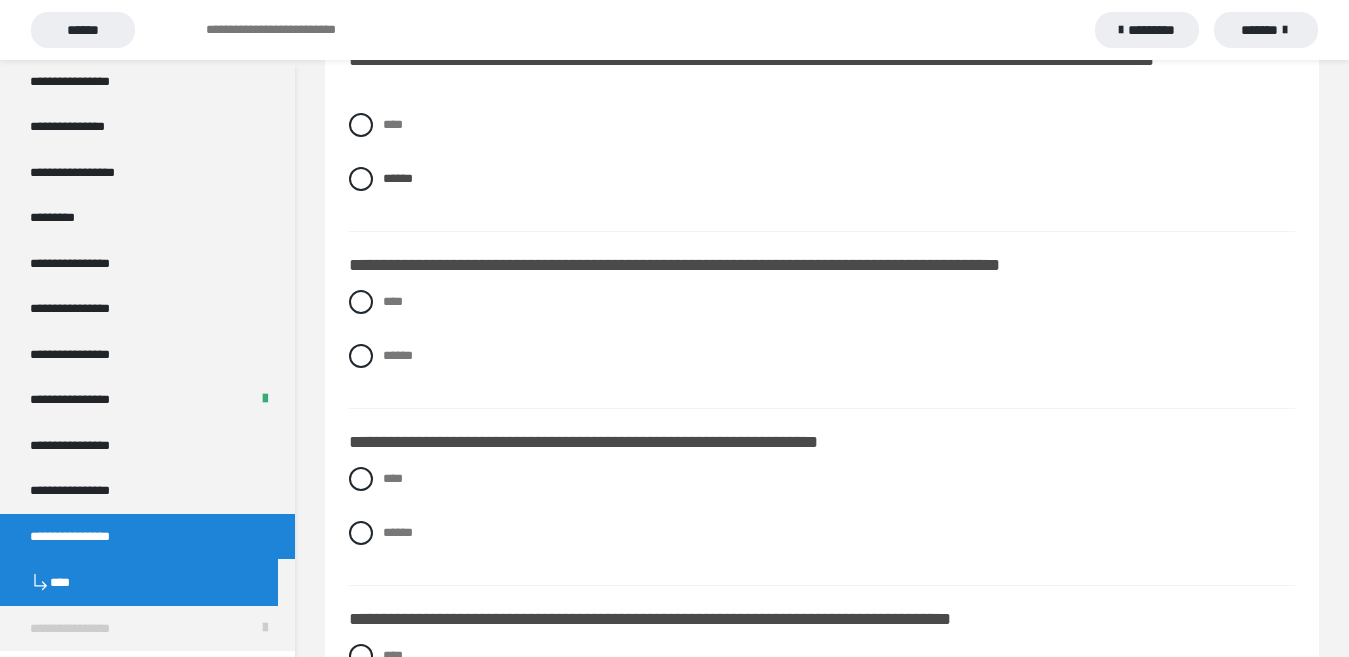scroll, scrollTop: 2650, scrollLeft: 0, axis: vertical 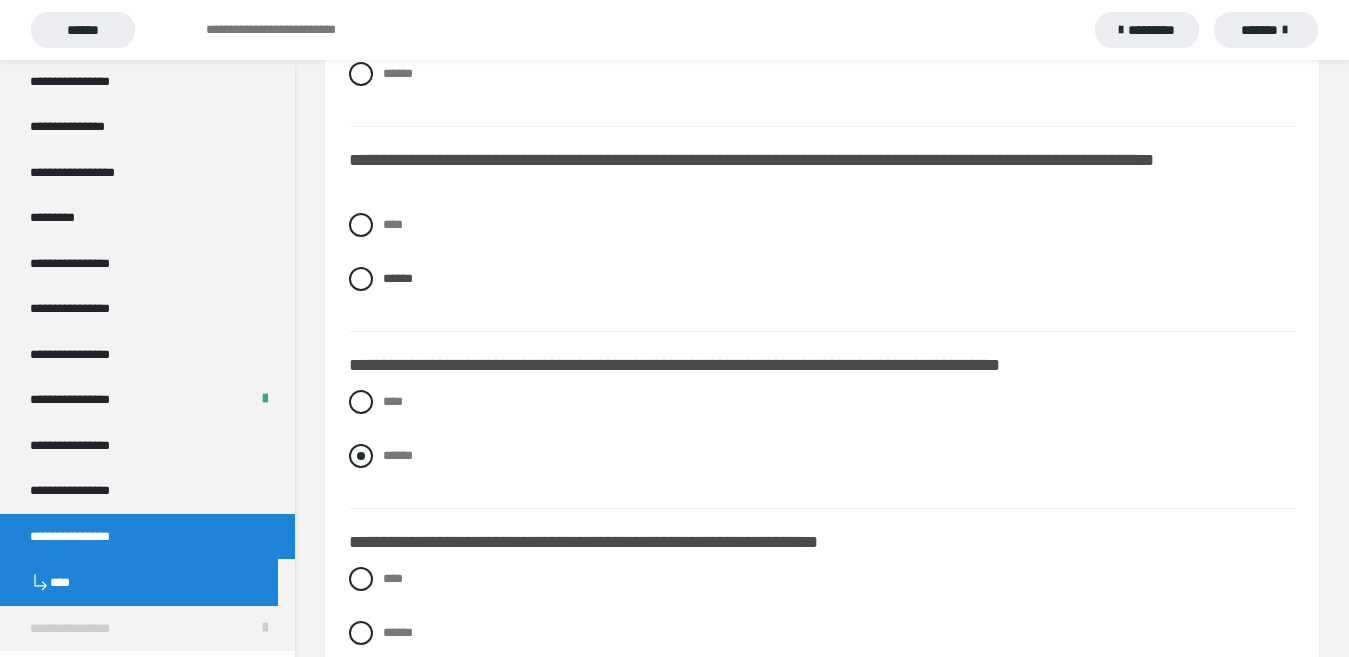click at bounding box center (361, 456) 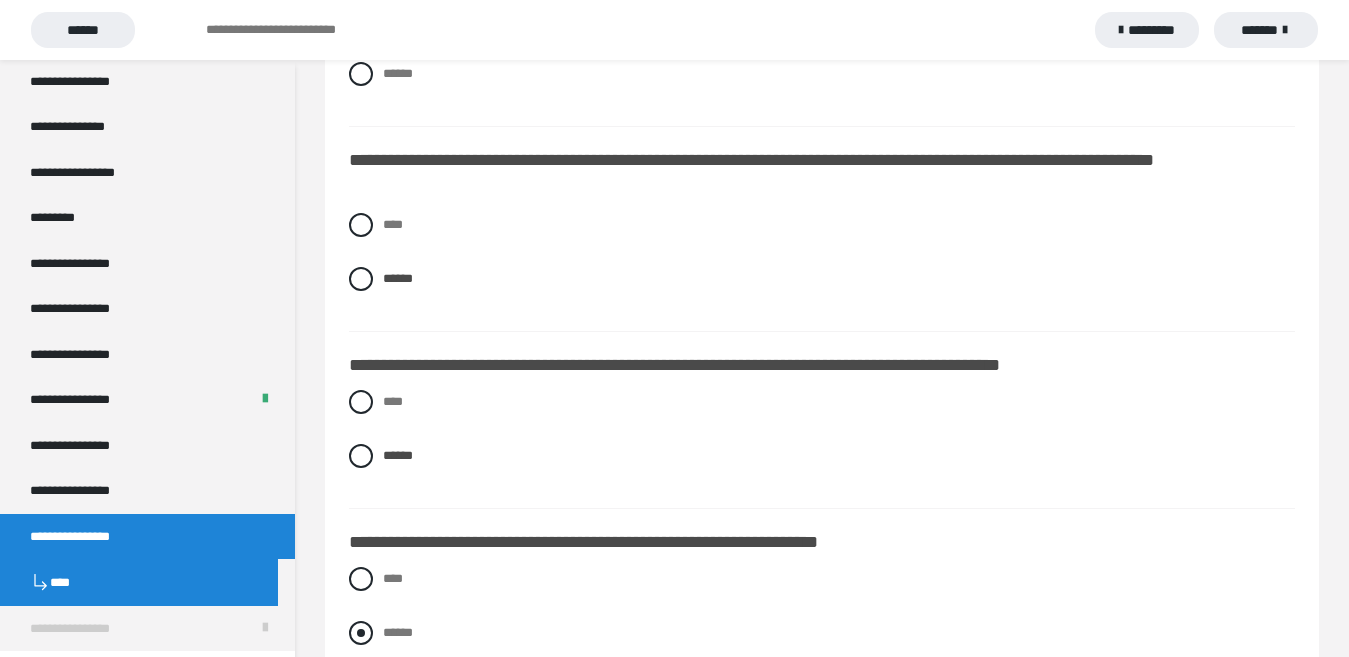 click at bounding box center [361, 633] 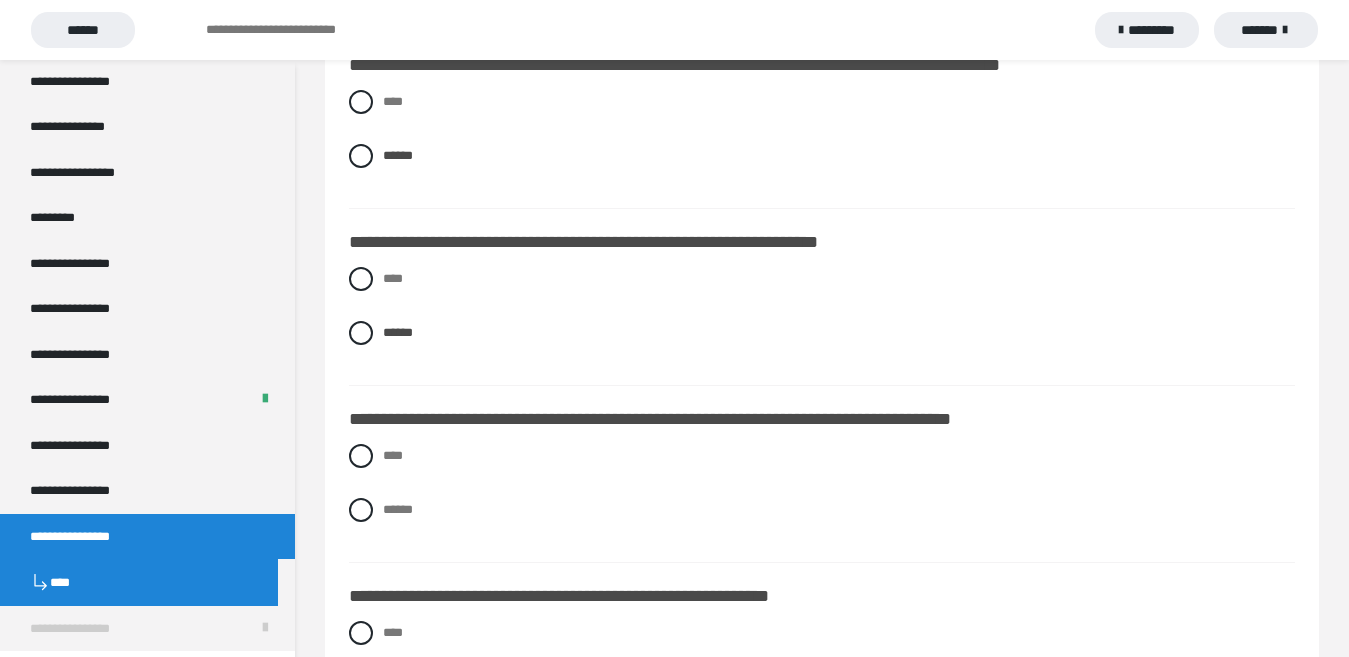 scroll, scrollTop: 3050, scrollLeft: 0, axis: vertical 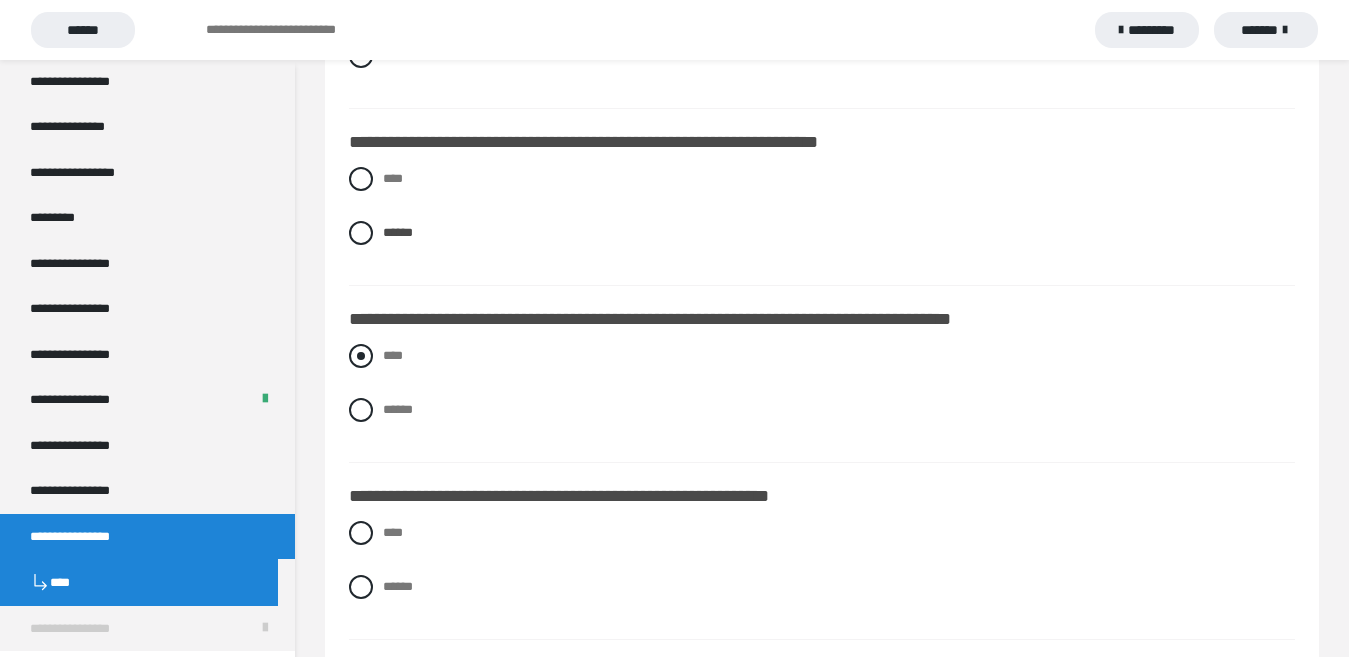 click on "****" at bounding box center (389, 350) 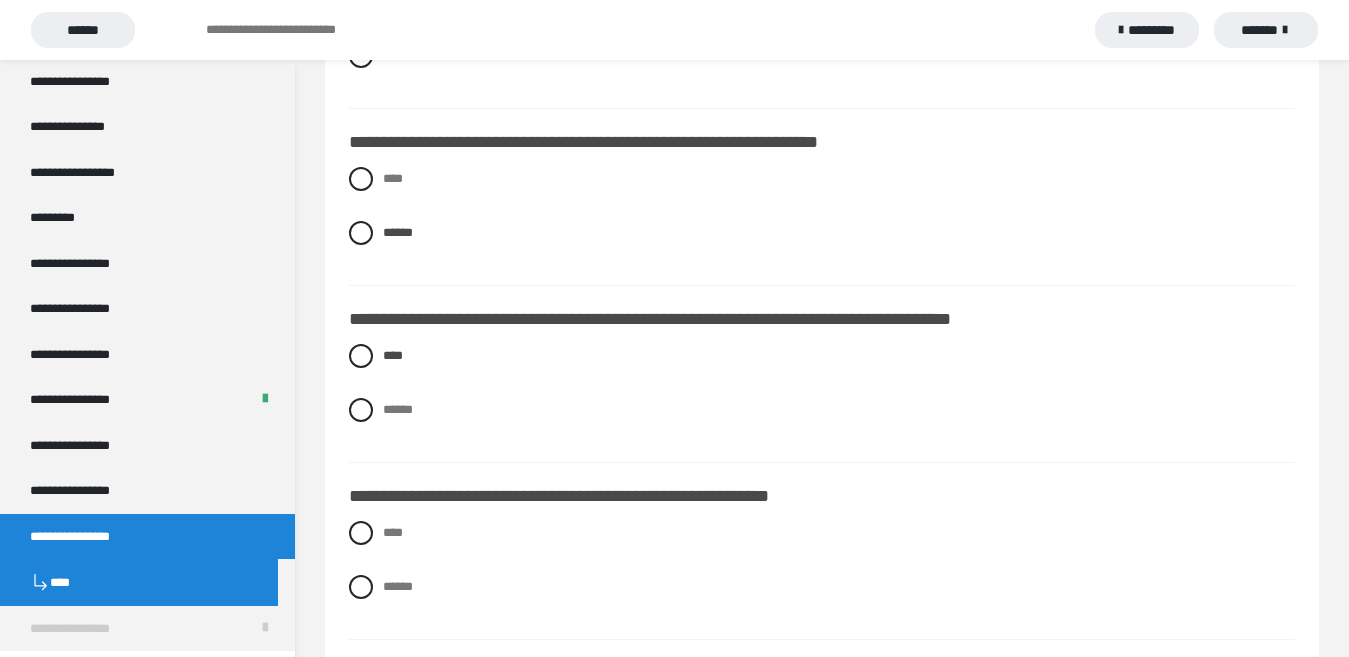 scroll, scrollTop: 3150, scrollLeft: 0, axis: vertical 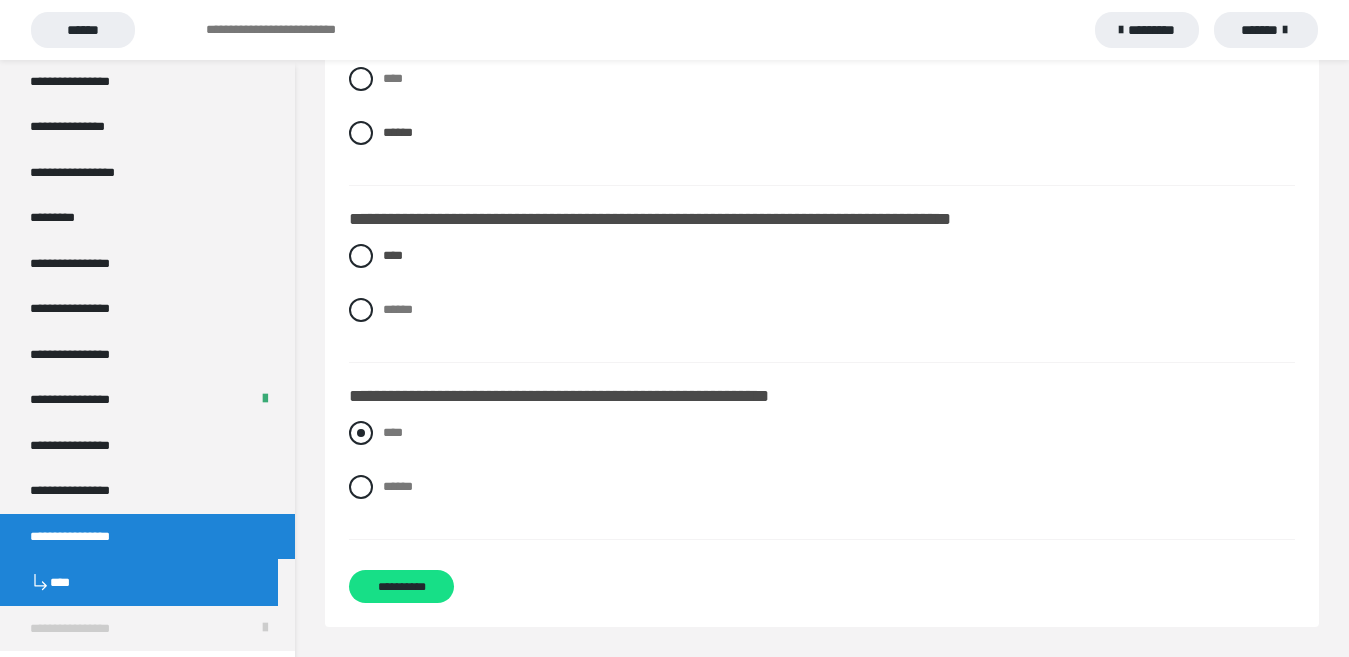 click at bounding box center (361, 433) 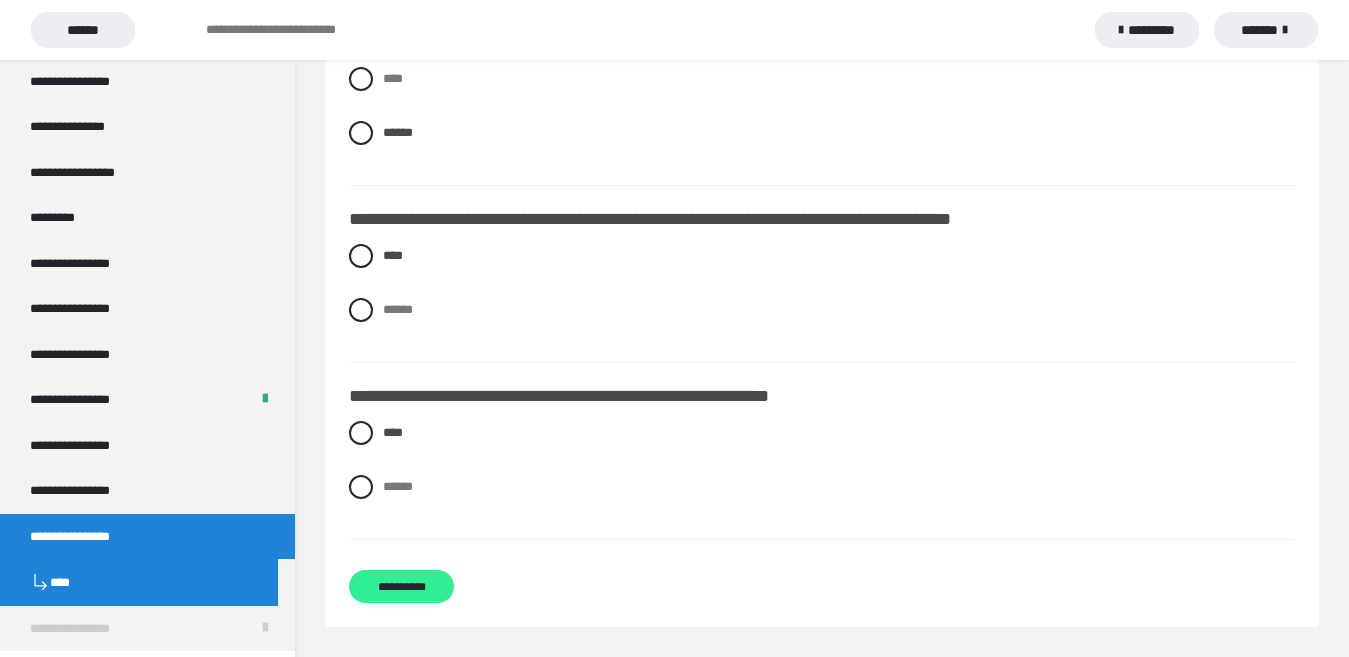 click on "**********" at bounding box center (401, 586) 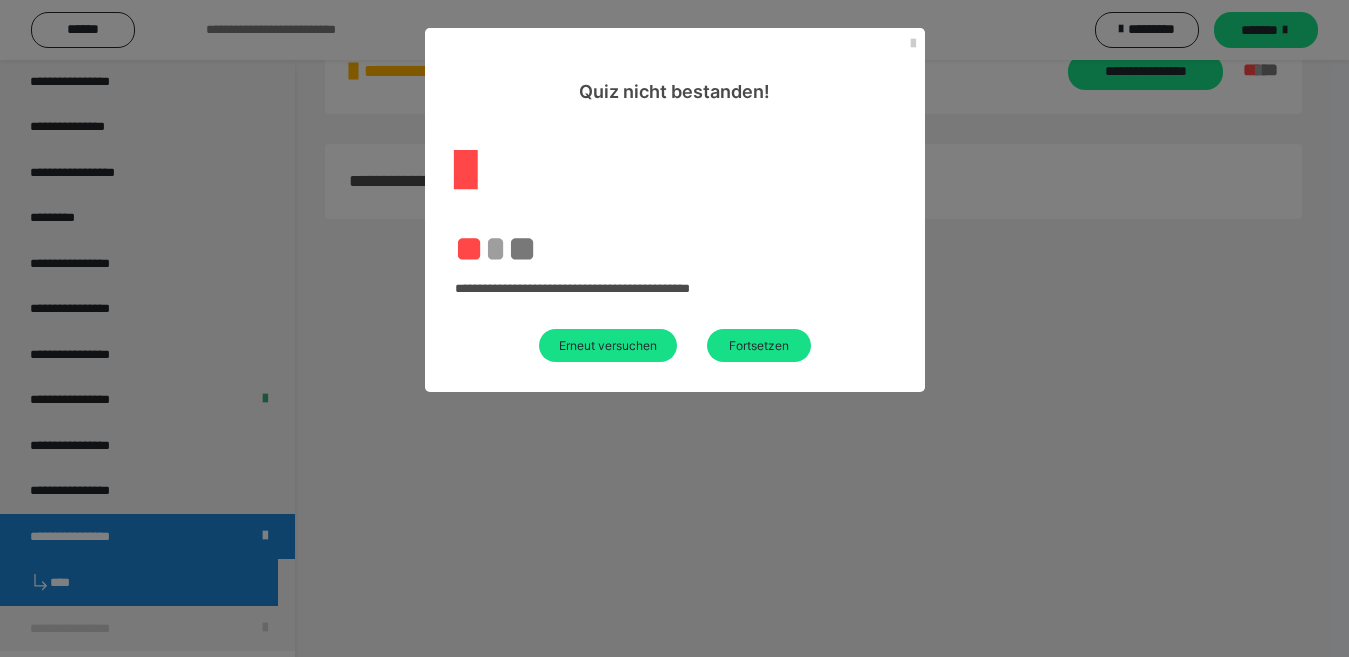scroll, scrollTop: 60, scrollLeft: 0, axis: vertical 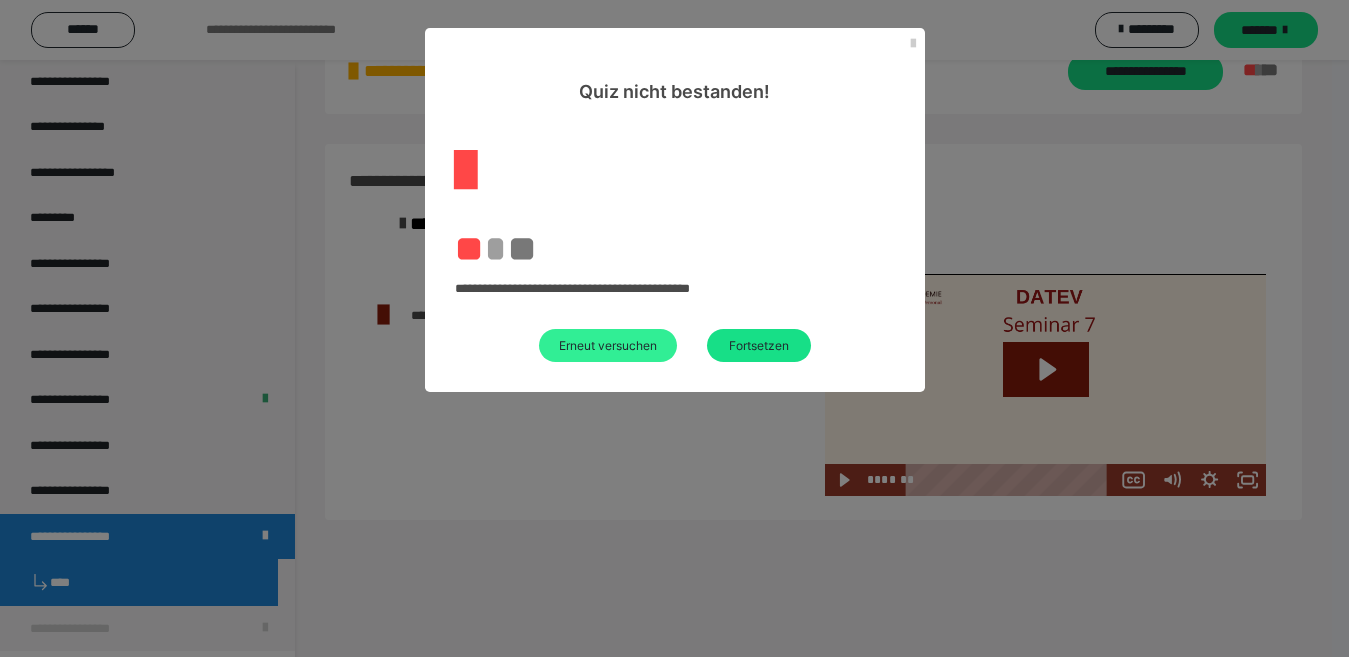 click on "Erneut versuchen" at bounding box center (608, 345) 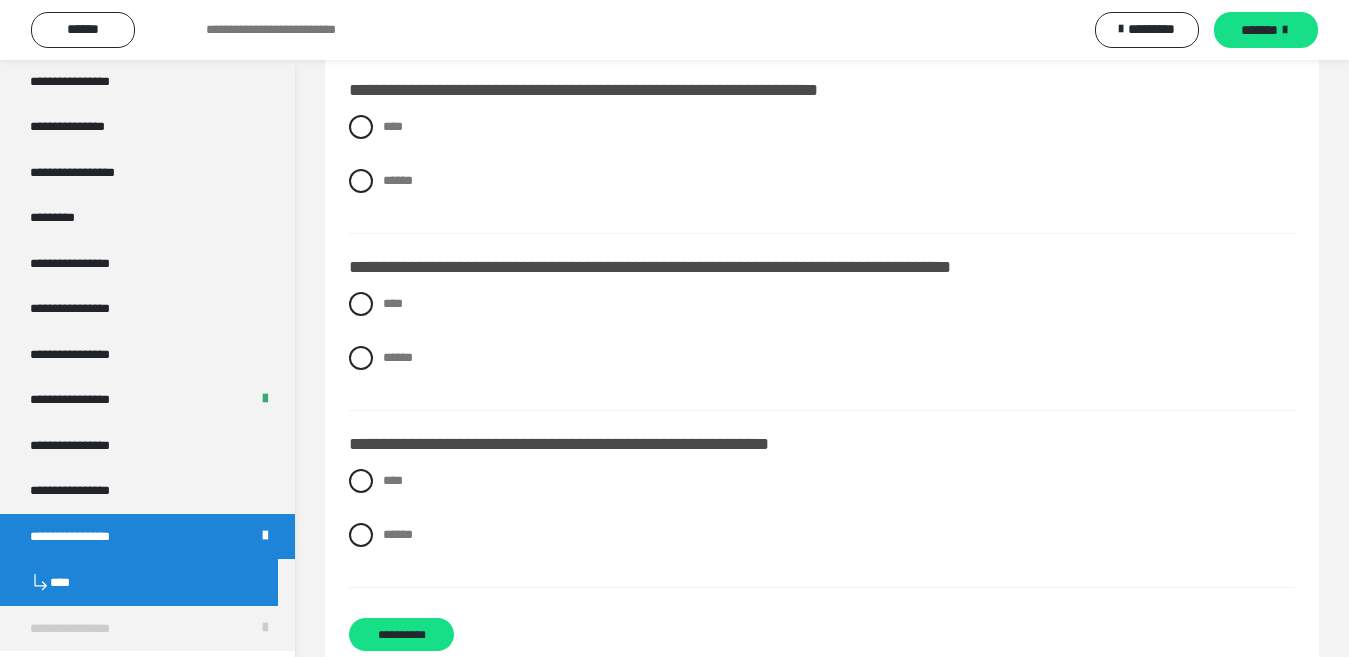 scroll, scrollTop: 3150, scrollLeft: 0, axis: vertical 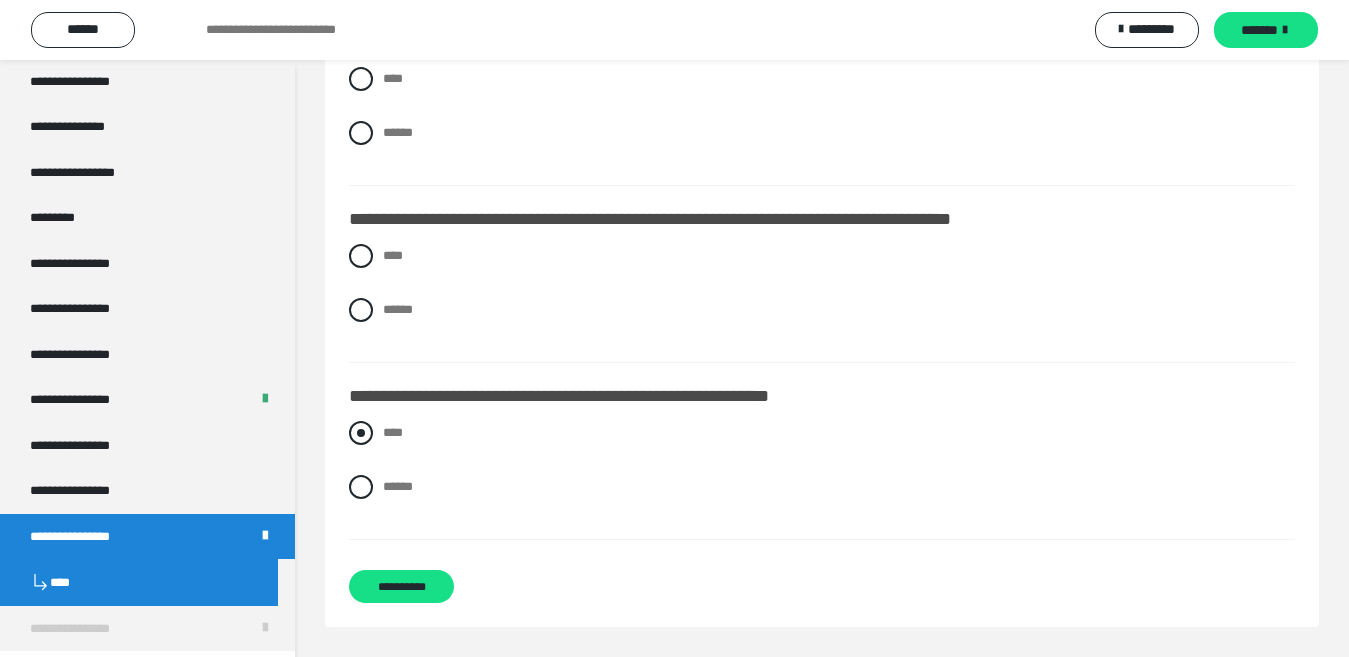 click at bounding box center [361, 433] 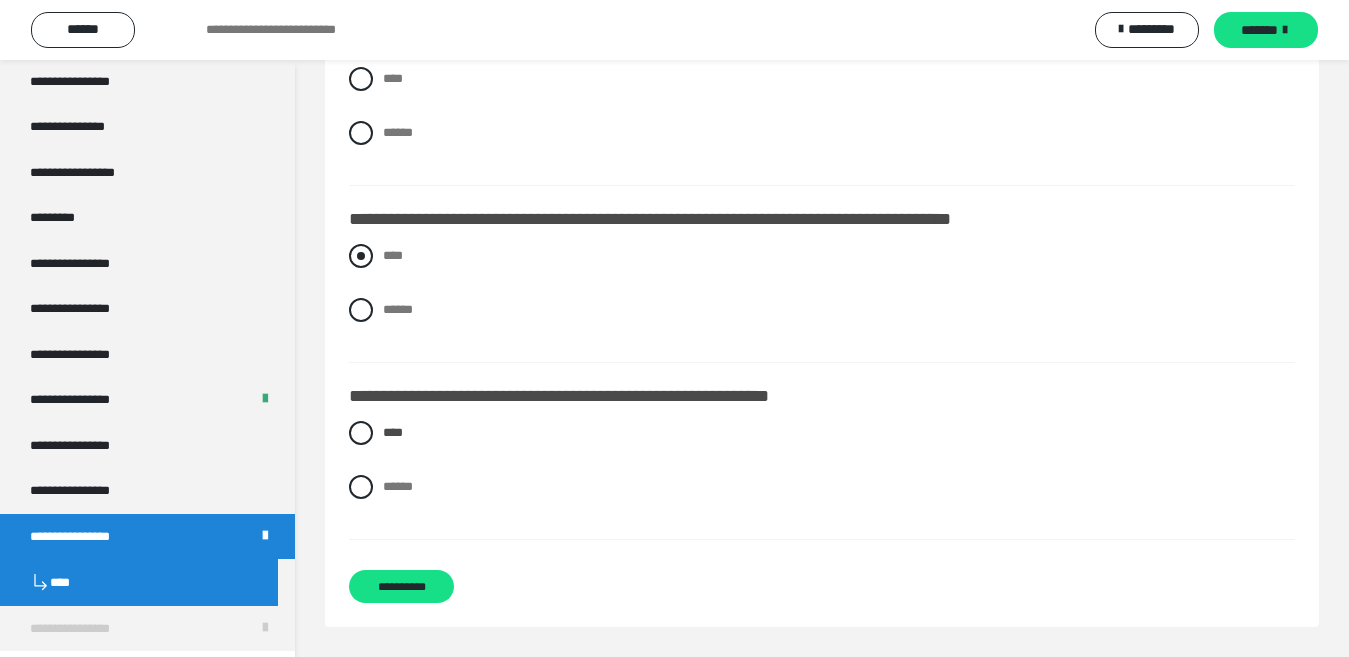 click at bounding box center [361, 256] 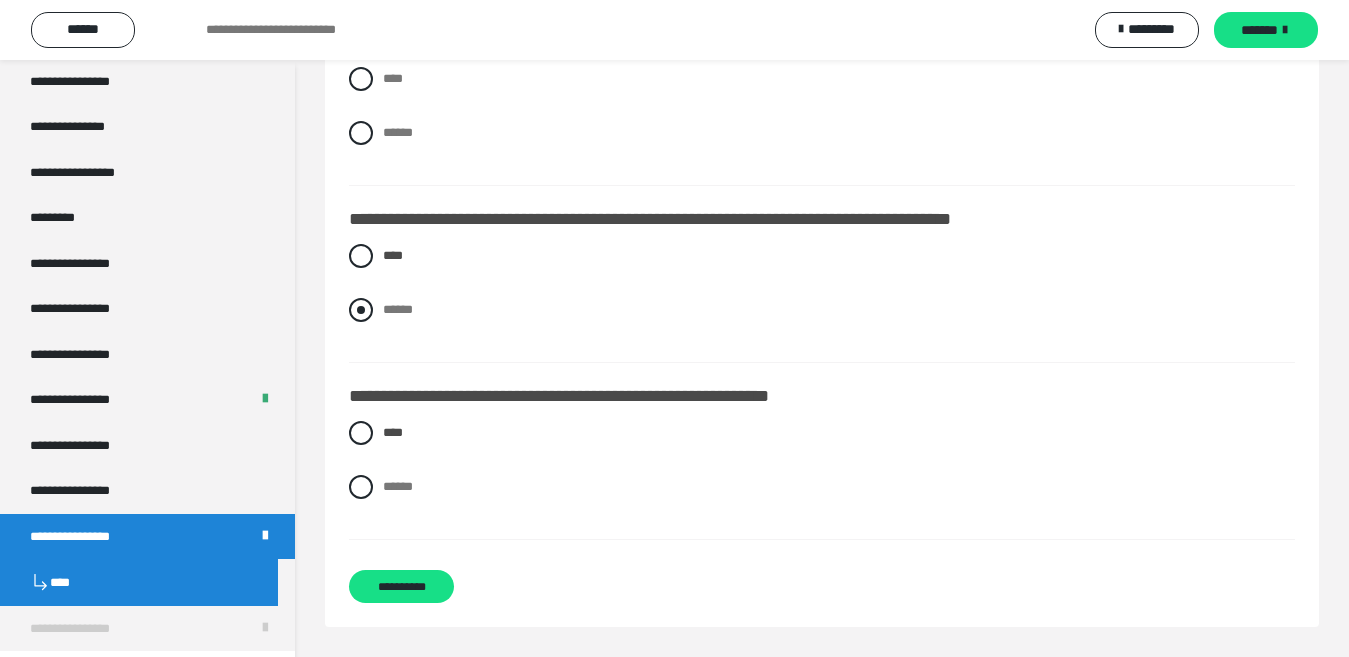 drag, startPoint x: 356, startPoint y: 309, endPoint x: 450, endPoint y: 306, distance: 94.04786 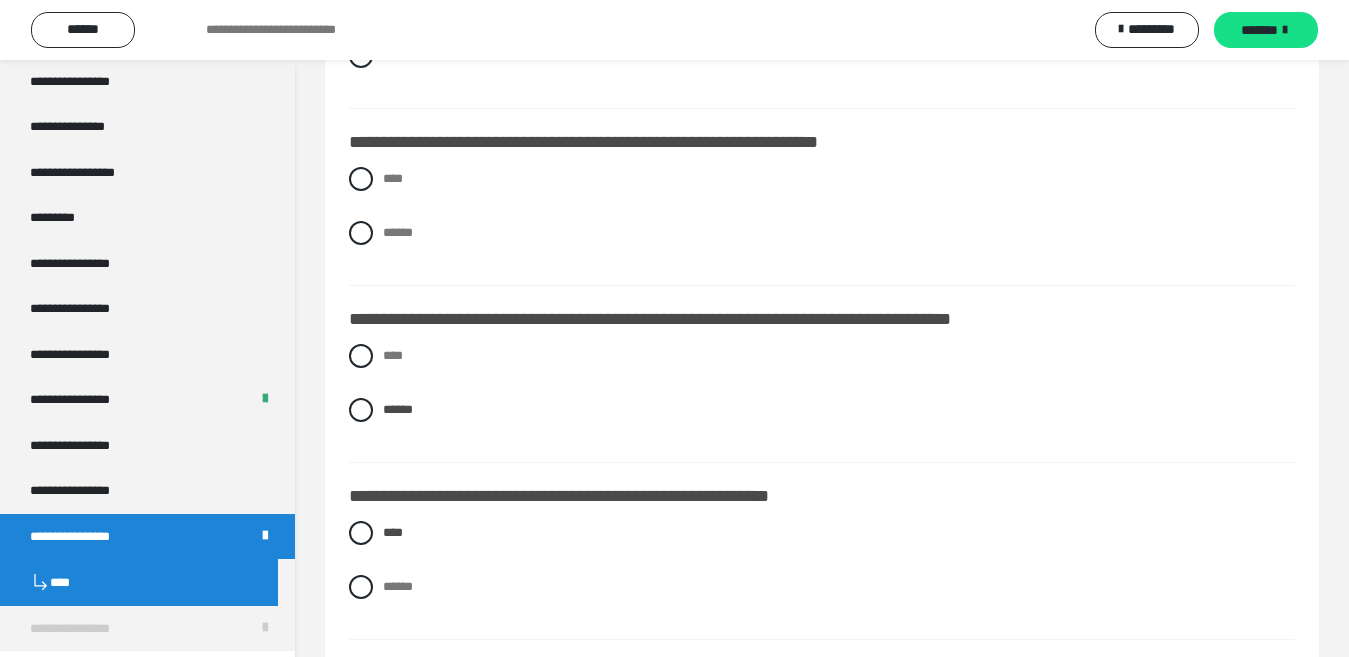 scroll, scrollTop: 2950, scrollLeft: 0, axis: vertical 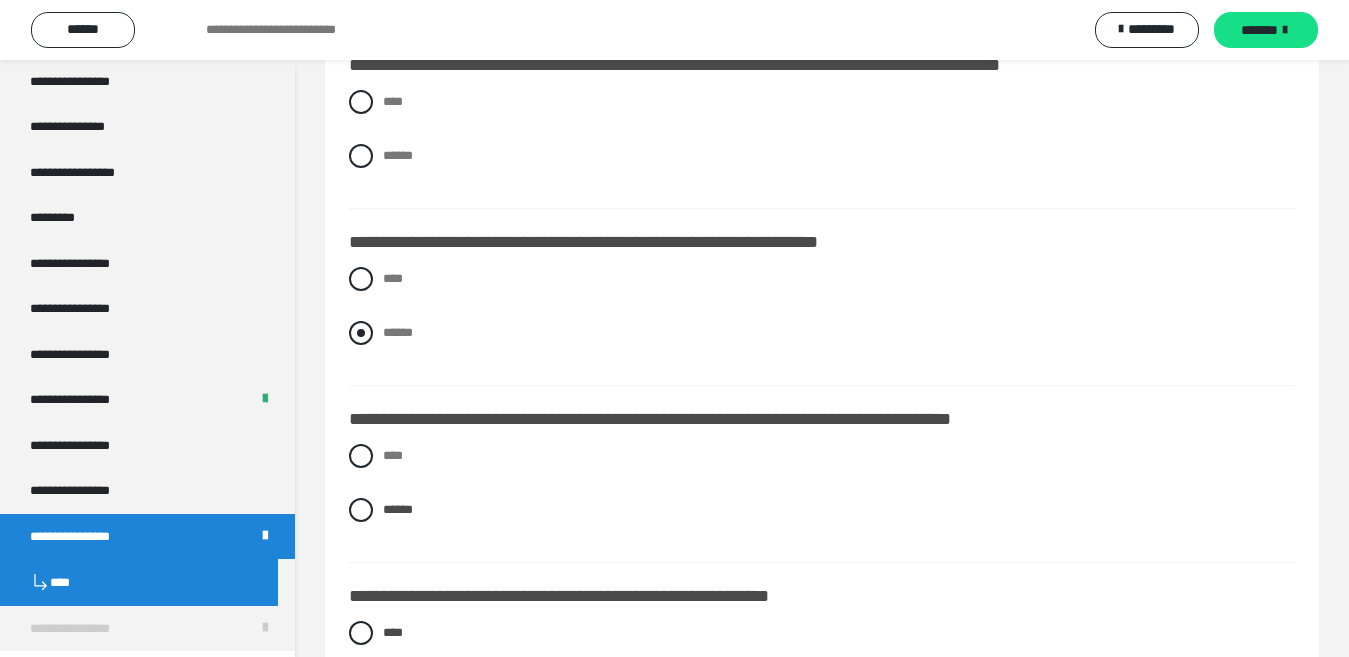 click at bounding box center [361, 333] 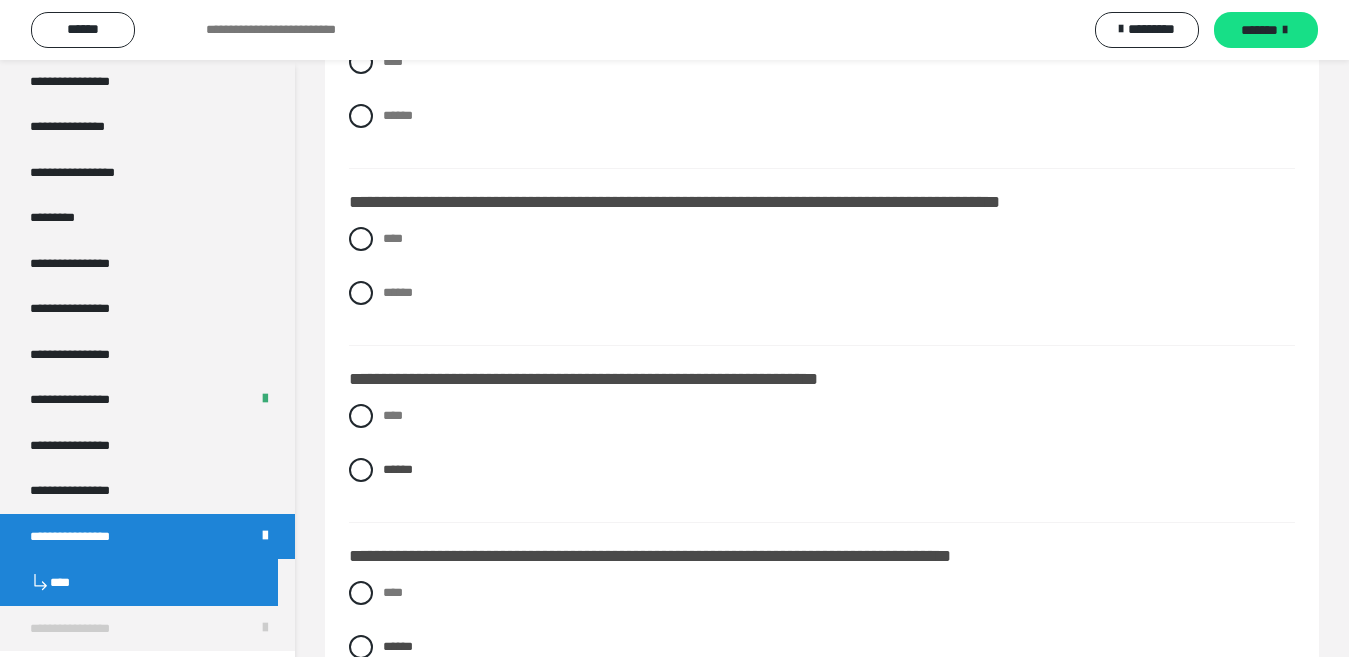 scroll, scrollTop: 2750, scrollLeft: 0, axis: vertical 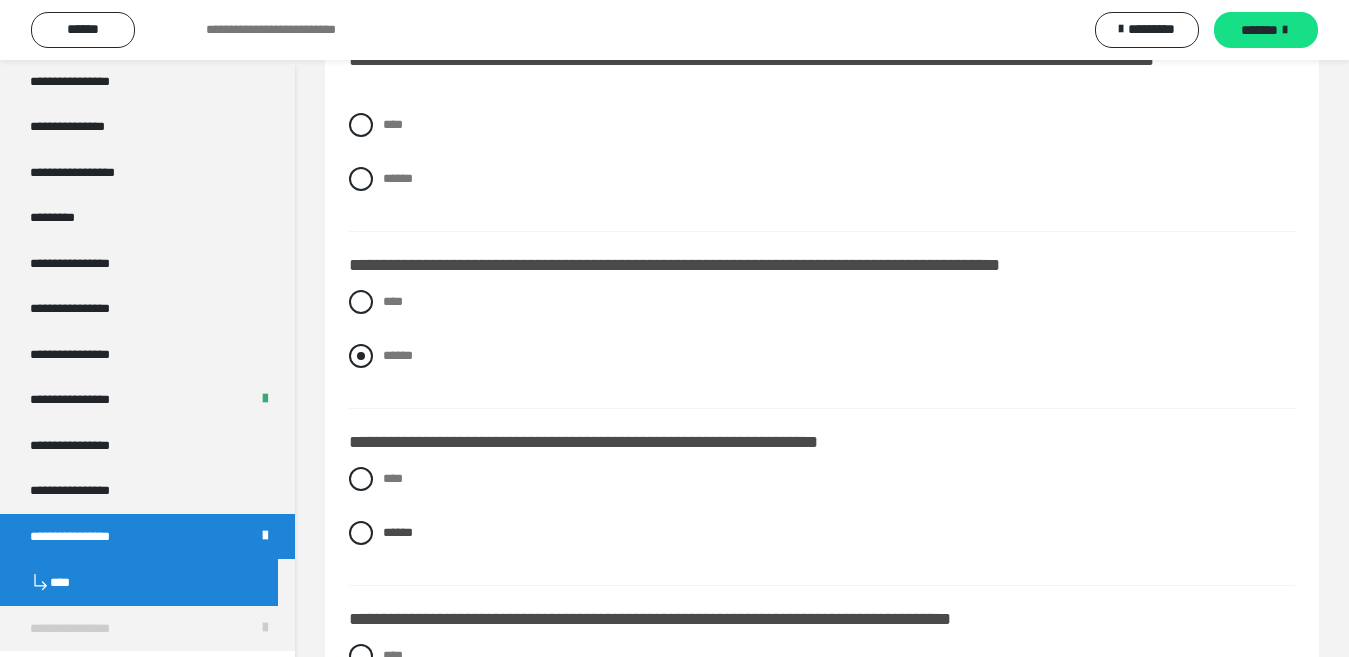 click at bounding box center (361, 356) 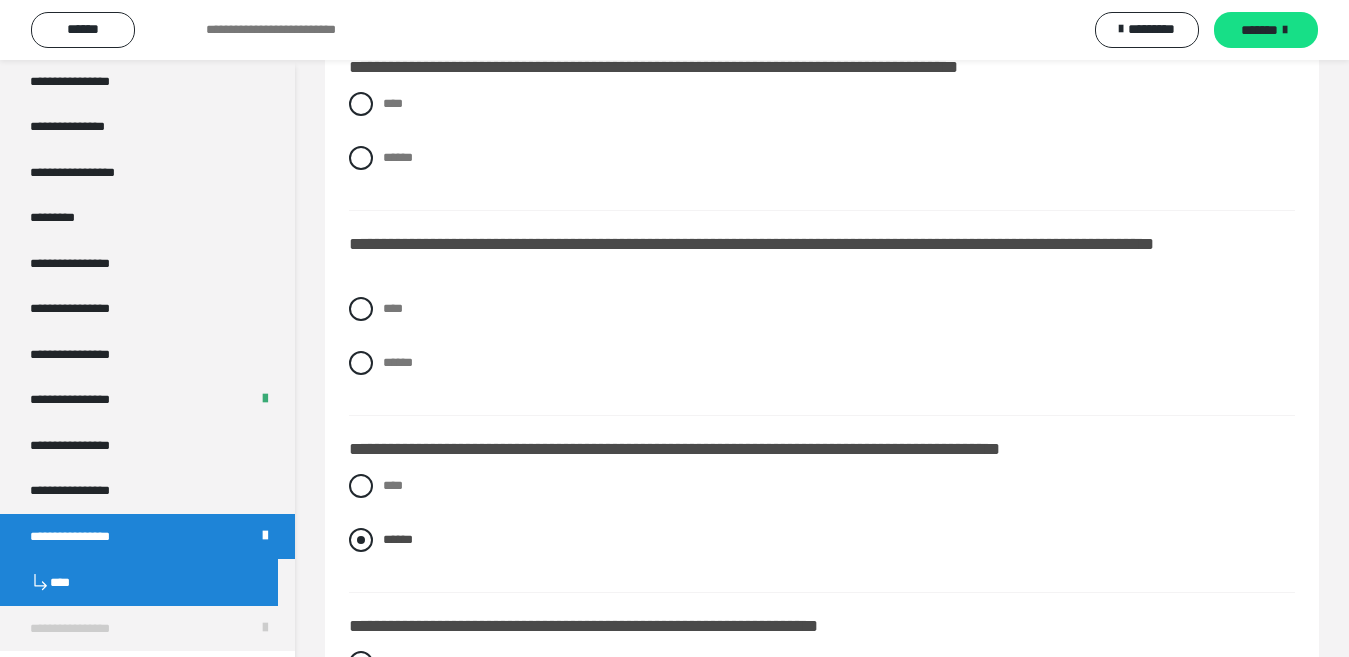 scroll, scrollTop: 2550, scrollLeft: 0, axis: vertical 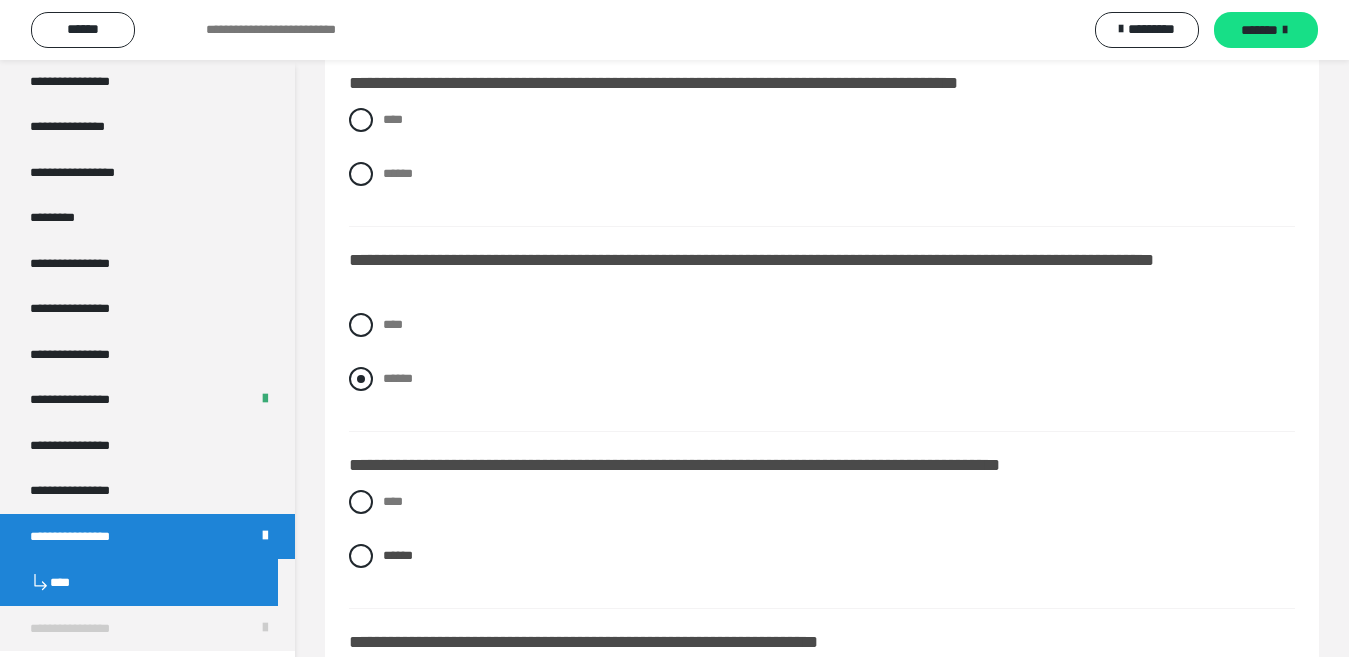 click at bounding box center (361, 379) 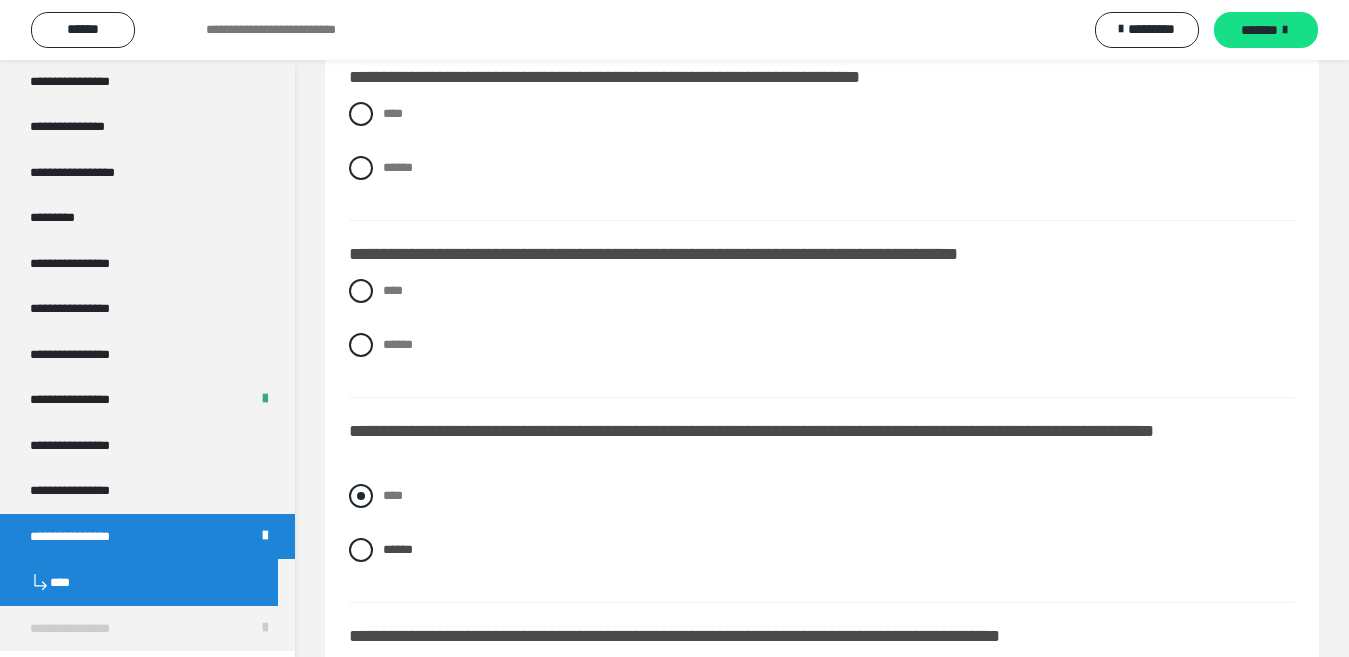 scroll, scrollTop: 2350, scrollLeft: 0, axis: vertical 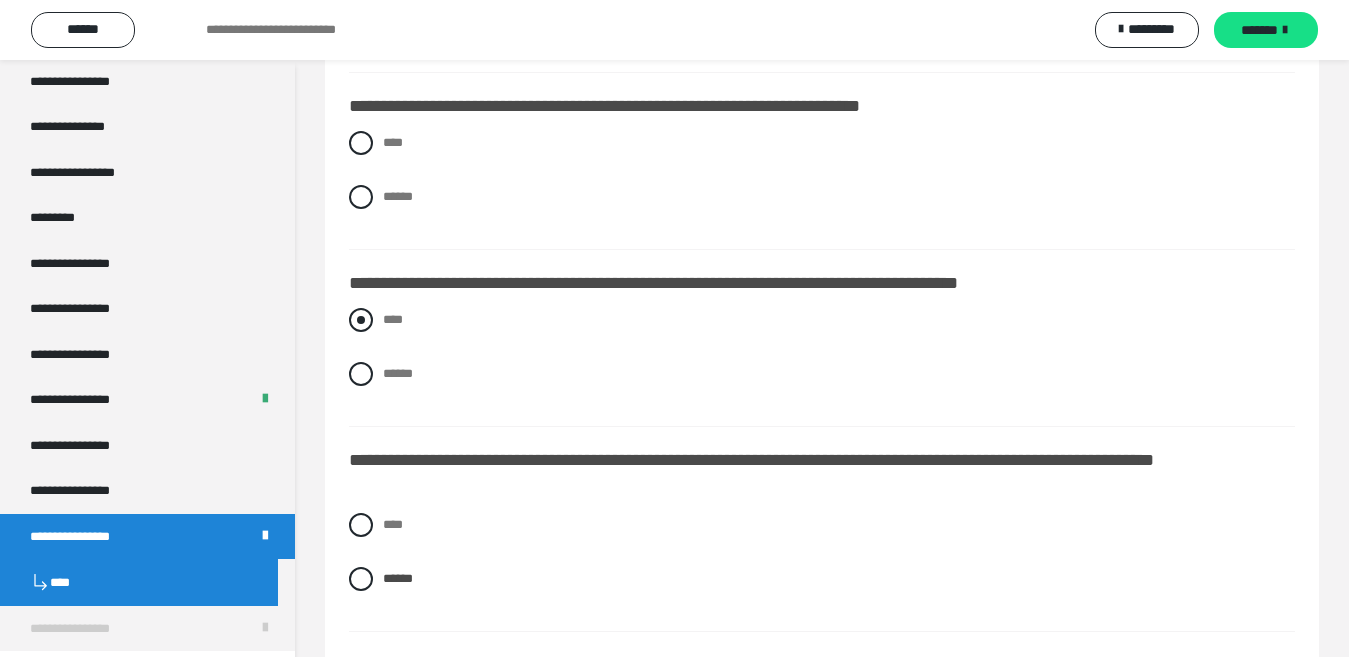 click at bounding box center [361, 320] 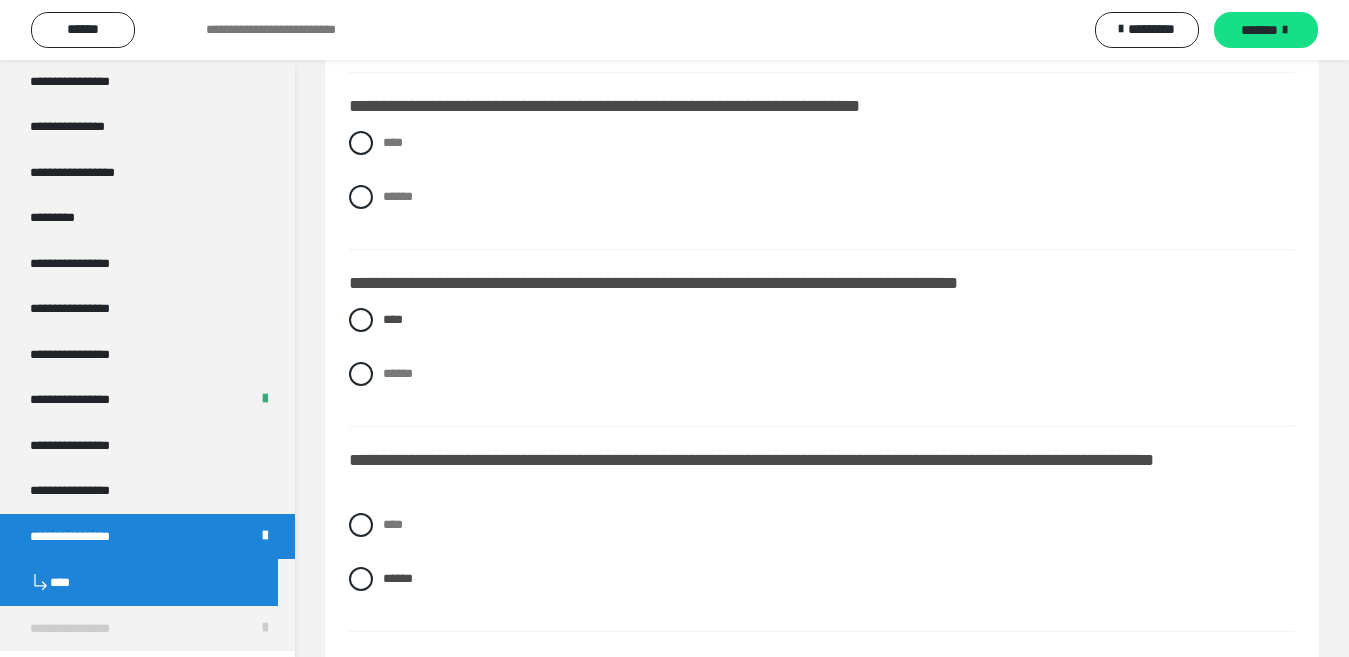 scroll, scrollTop: 2250, scrollLeft: 0, axis: vertical 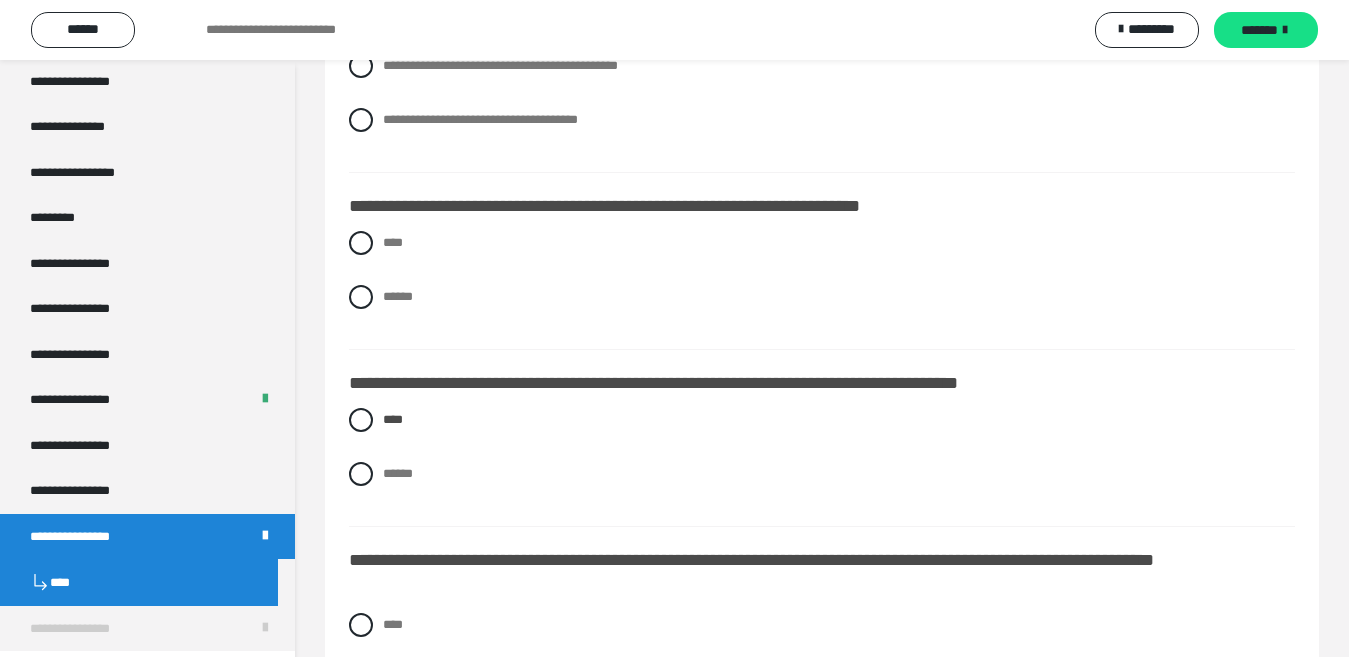 drag, startPoint x: 357, startPoint y: 244, endPoint x: 435, endPoint y: 256, distance: 78.91768 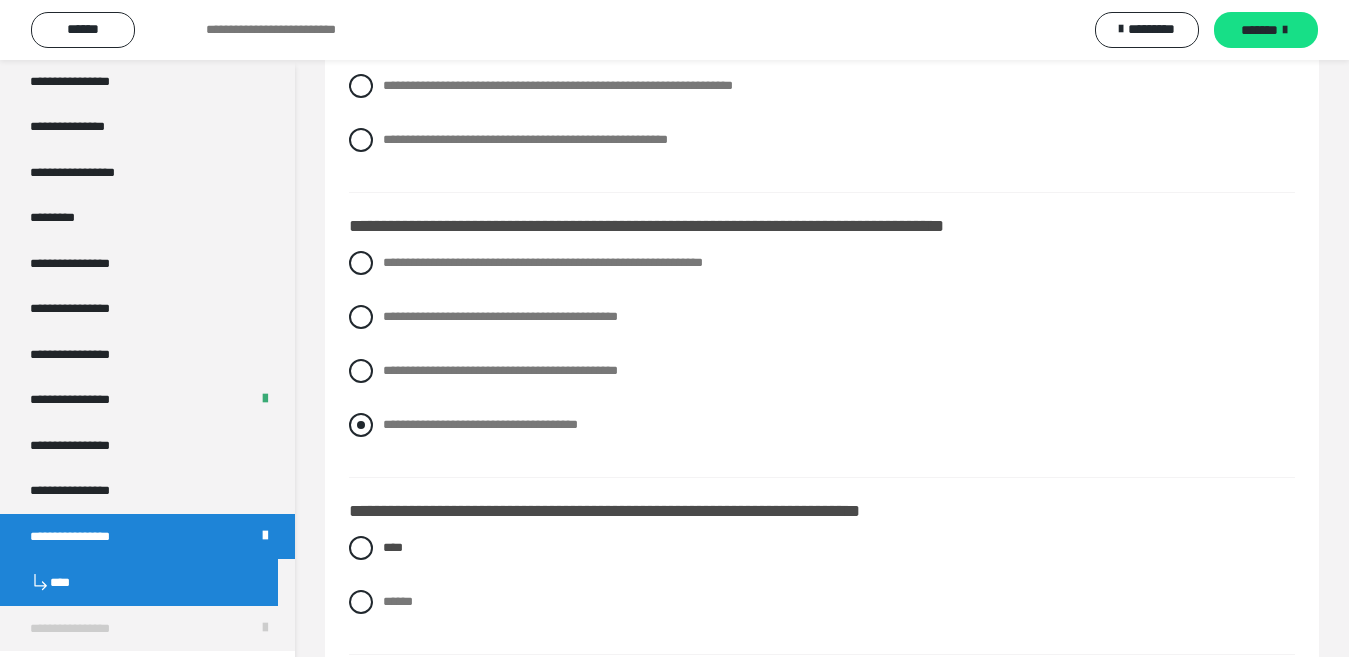 scroll, scrollTop: 1850, scrollLeft: 0, axis: vertical 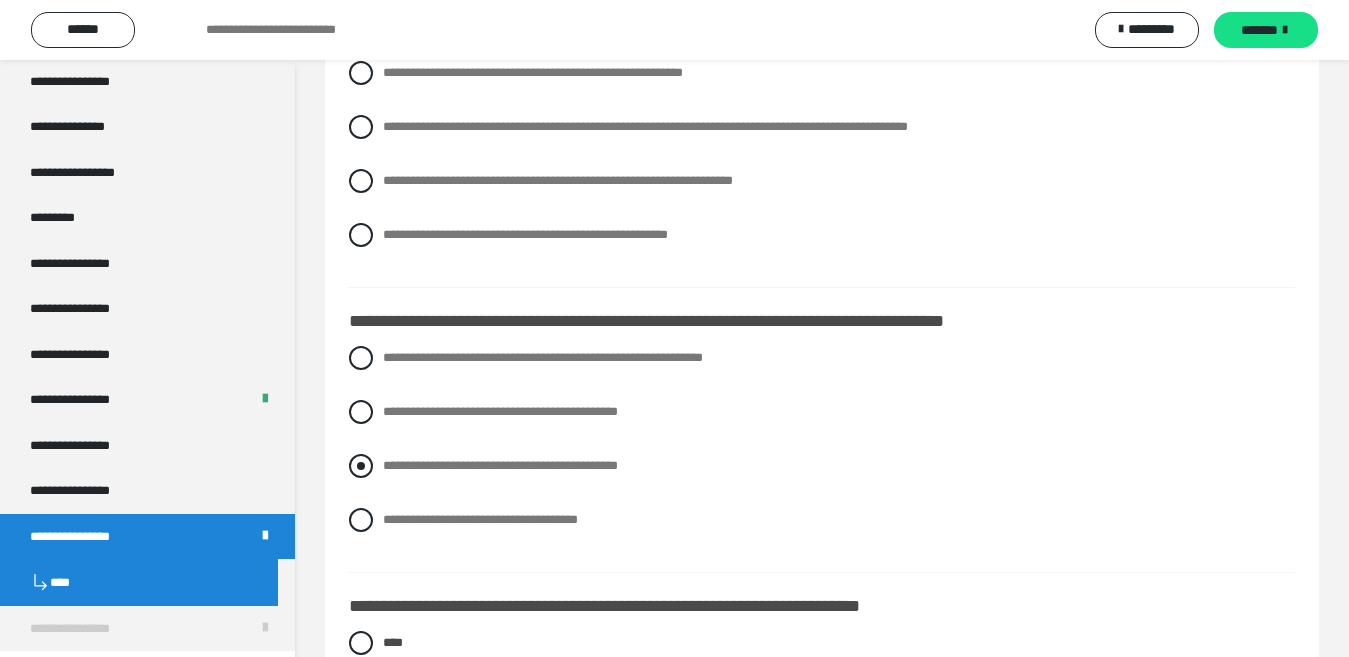 drag, startPoint x: 360, startPoint y: 457, endPoint x: 443, endPoint y: 467, distance: 83.60024 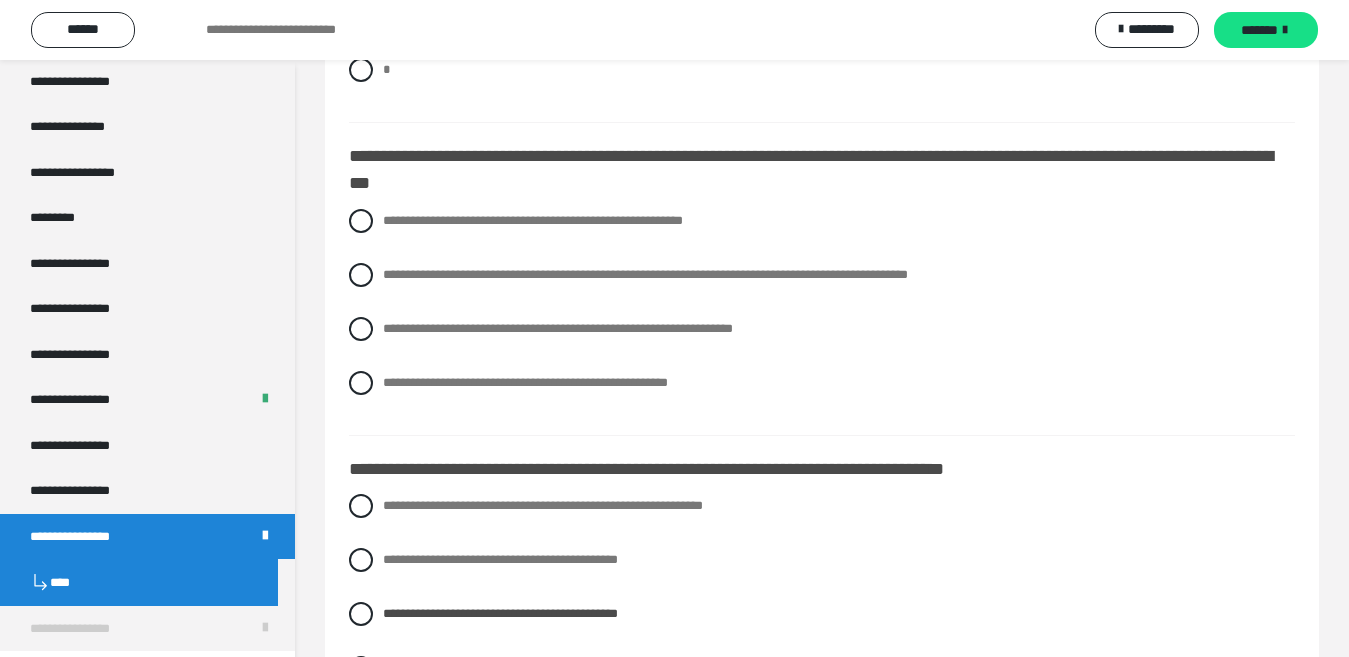 scroll, scrollTop: 1650, scrollLeft: 0, axis: vertical 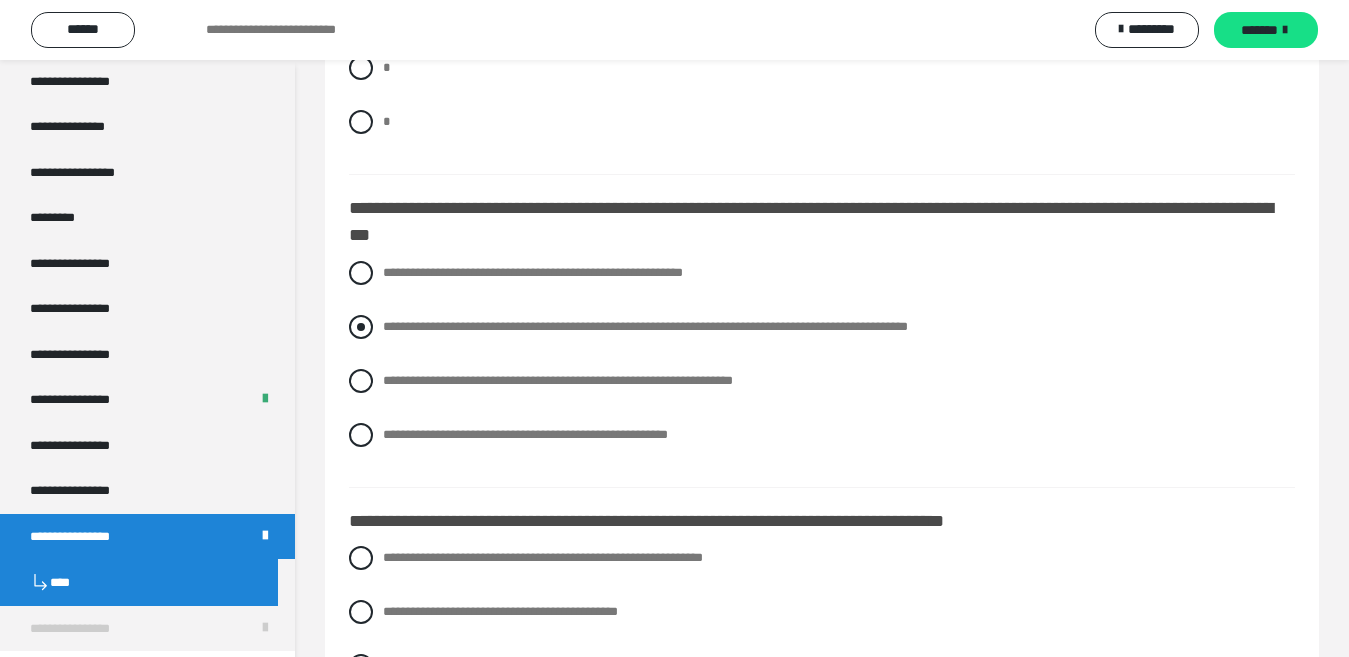 click at bounding box center (361, 327) 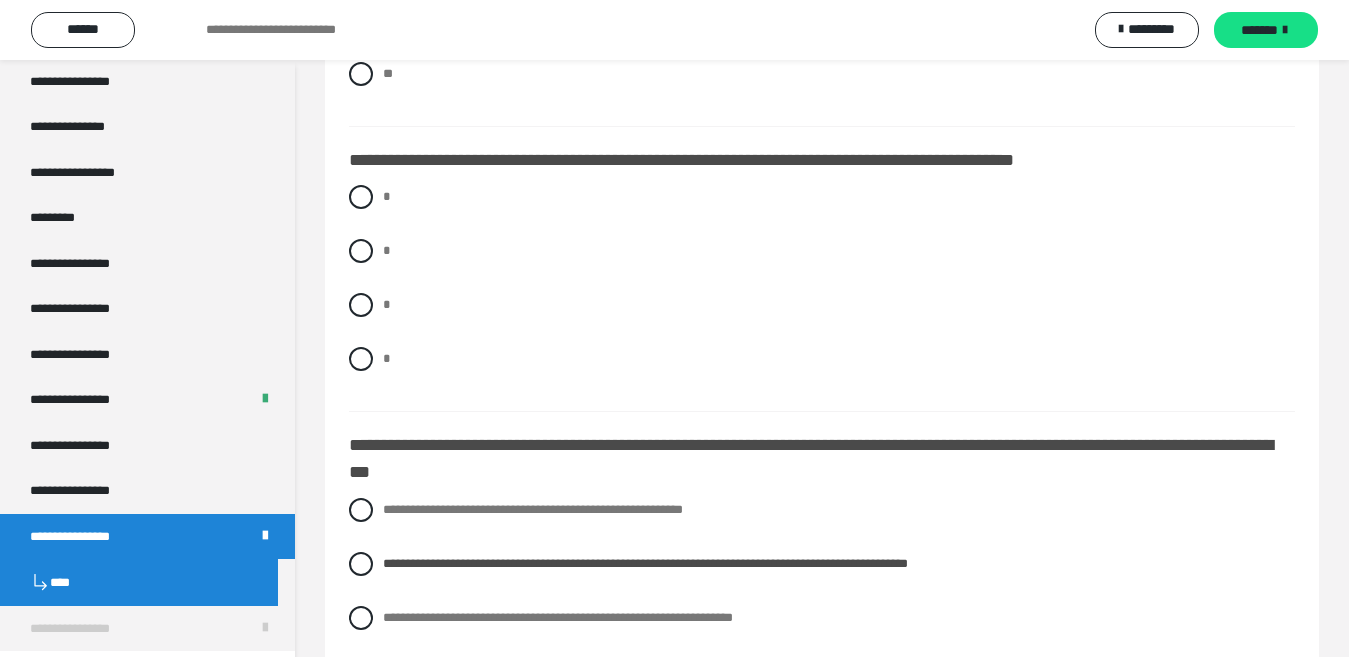 scroll, scrollTop: 1350, scrollLeft: 0, axis: vertical 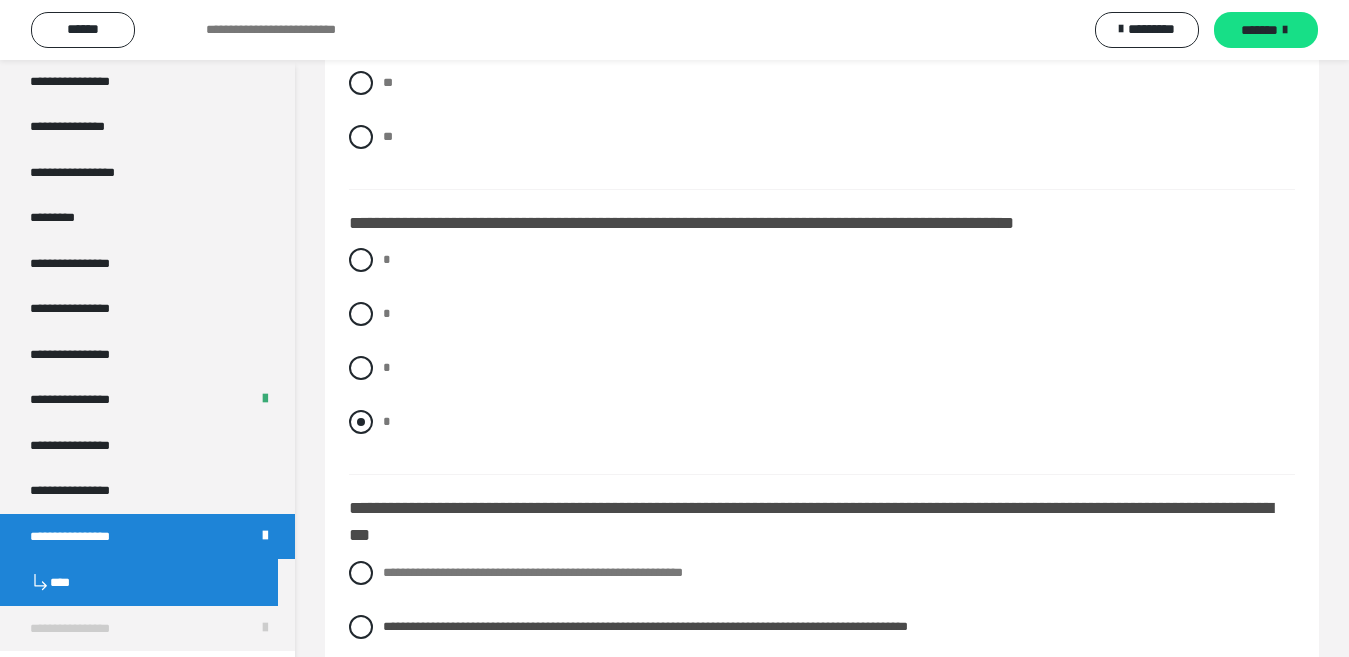drag, startPoint x: 352, startPoint y: 419, endPoint x: 441, endPoint y: 424, distance: 89.140335 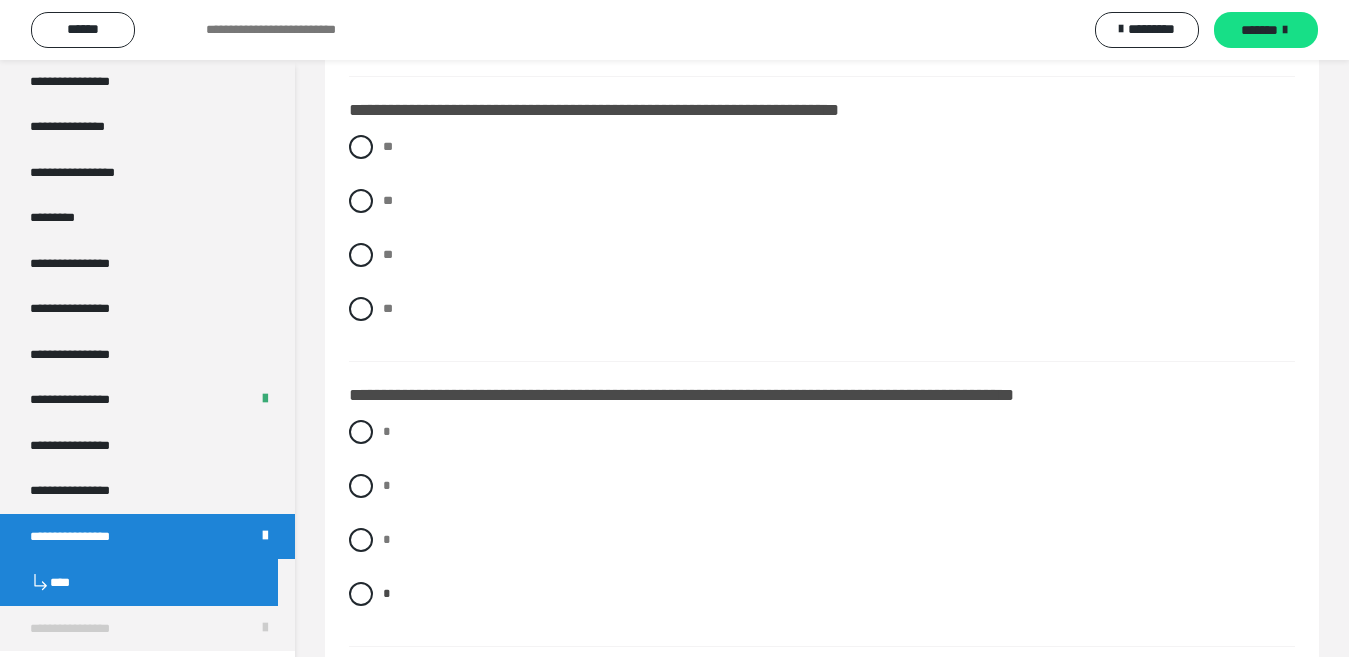 scroll, scrollTop: 1150, scrollLeft: 0, axis: vertical 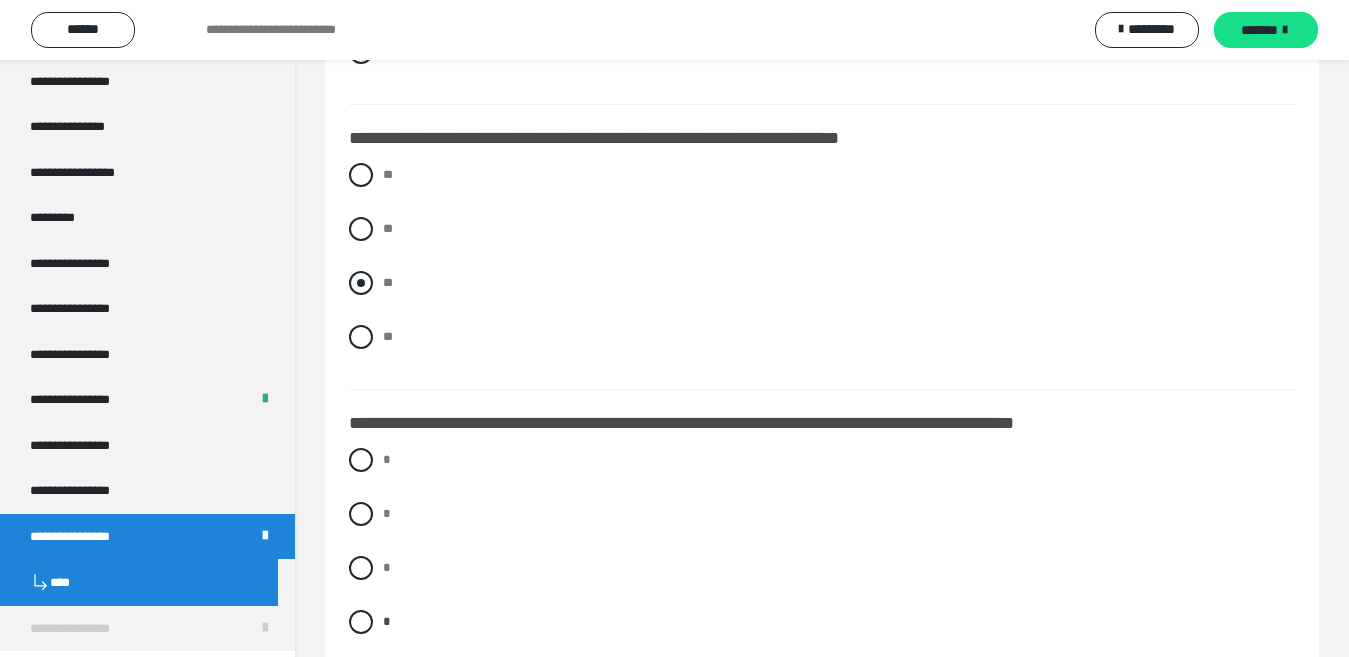 click at bounding box center [361, 283] 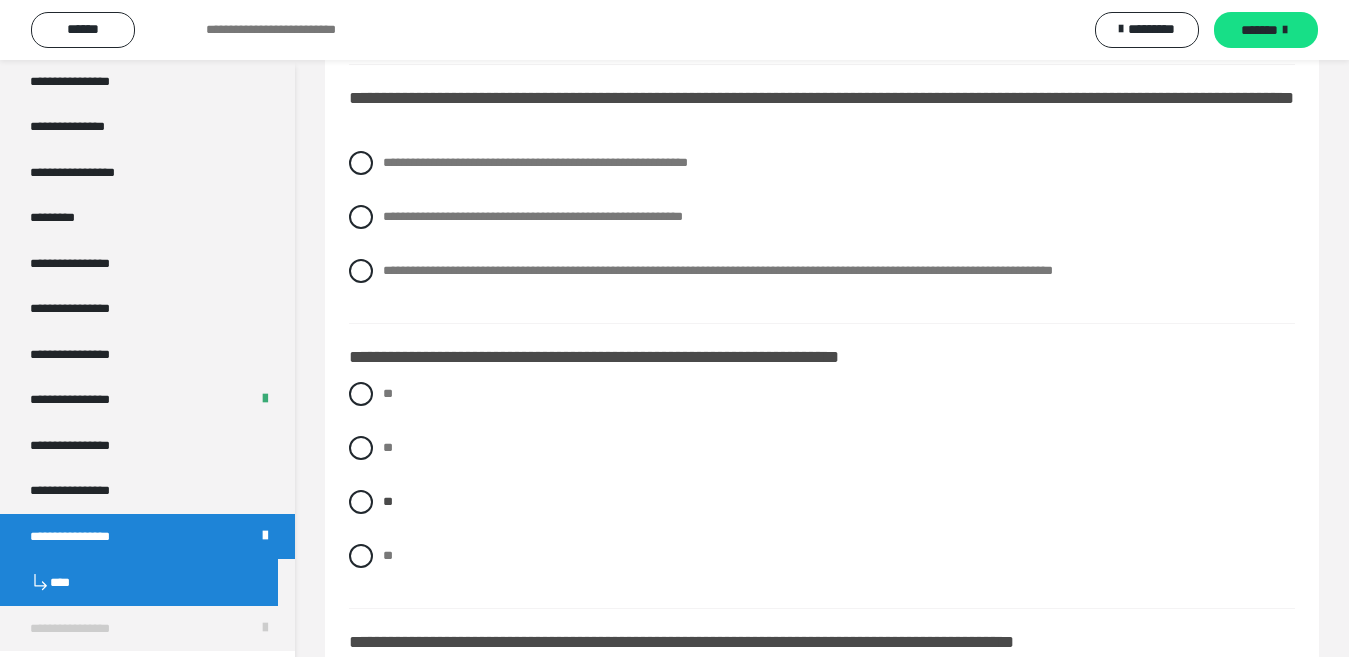 scroll, scrollTop: 750, scrollLeft: 0, axis: vertical 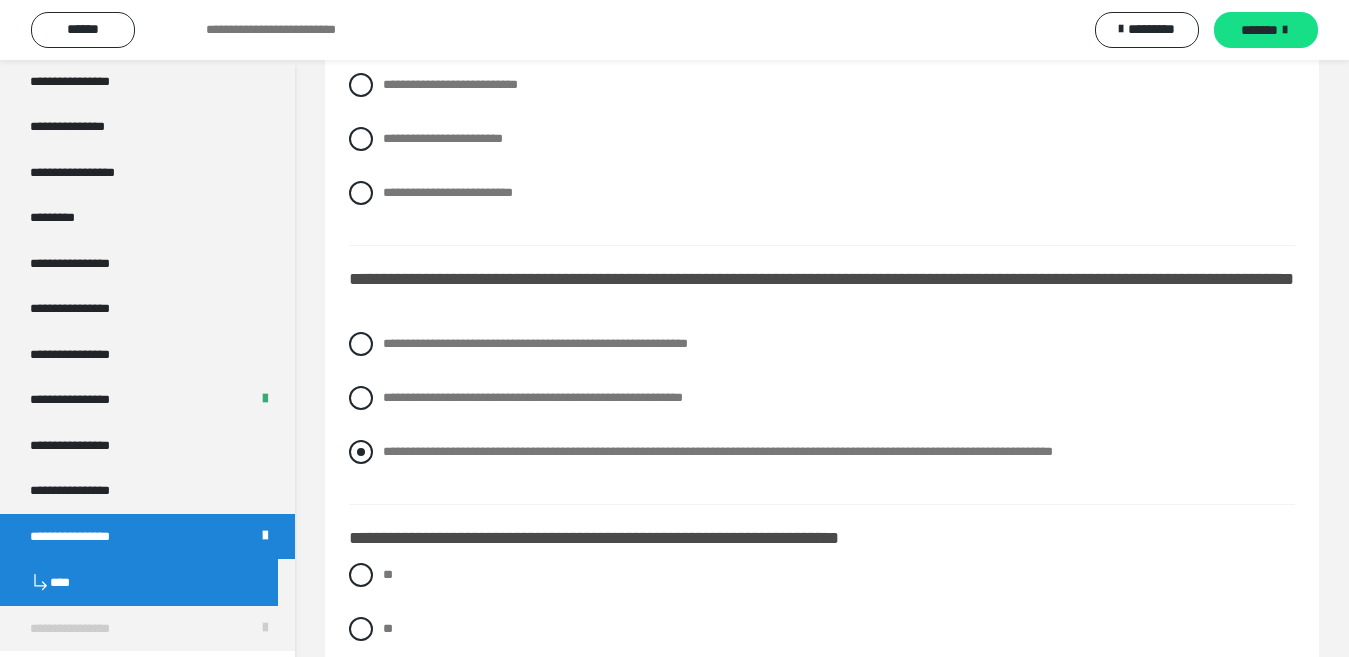 click at bounding box center [361, 452] 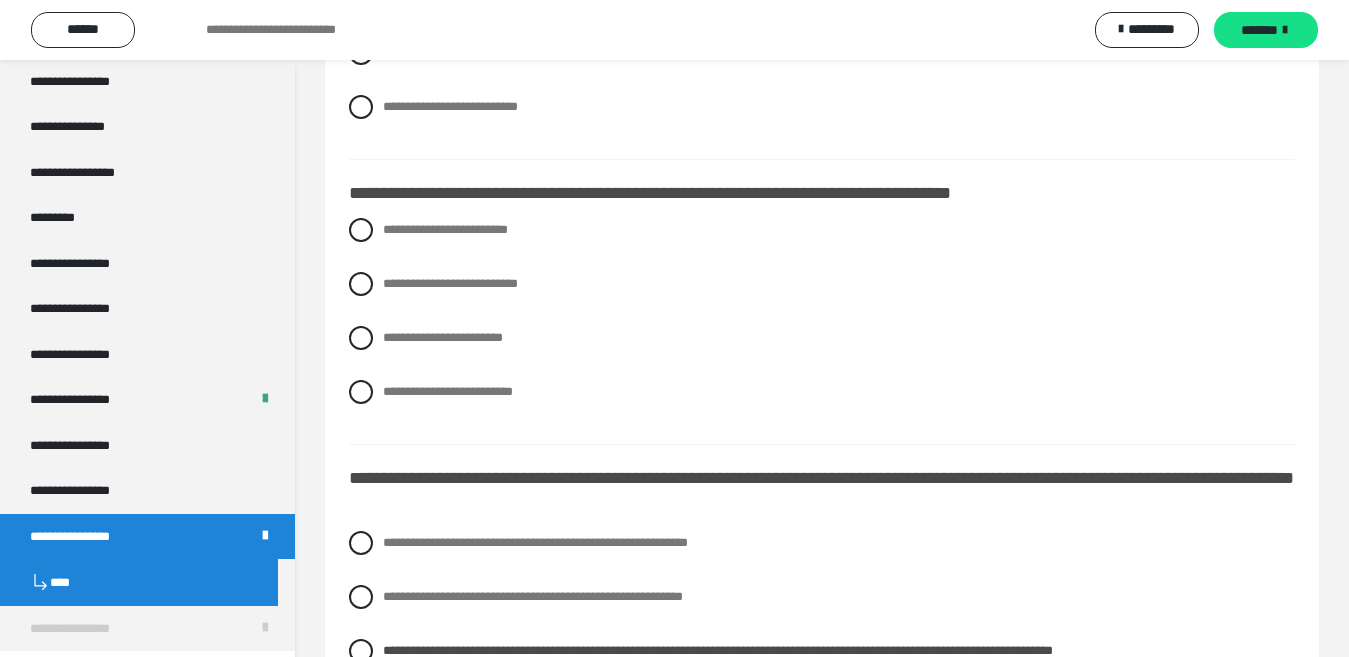 scroll, scrollTop: 550, scrollLeft: 0, axis: vertical 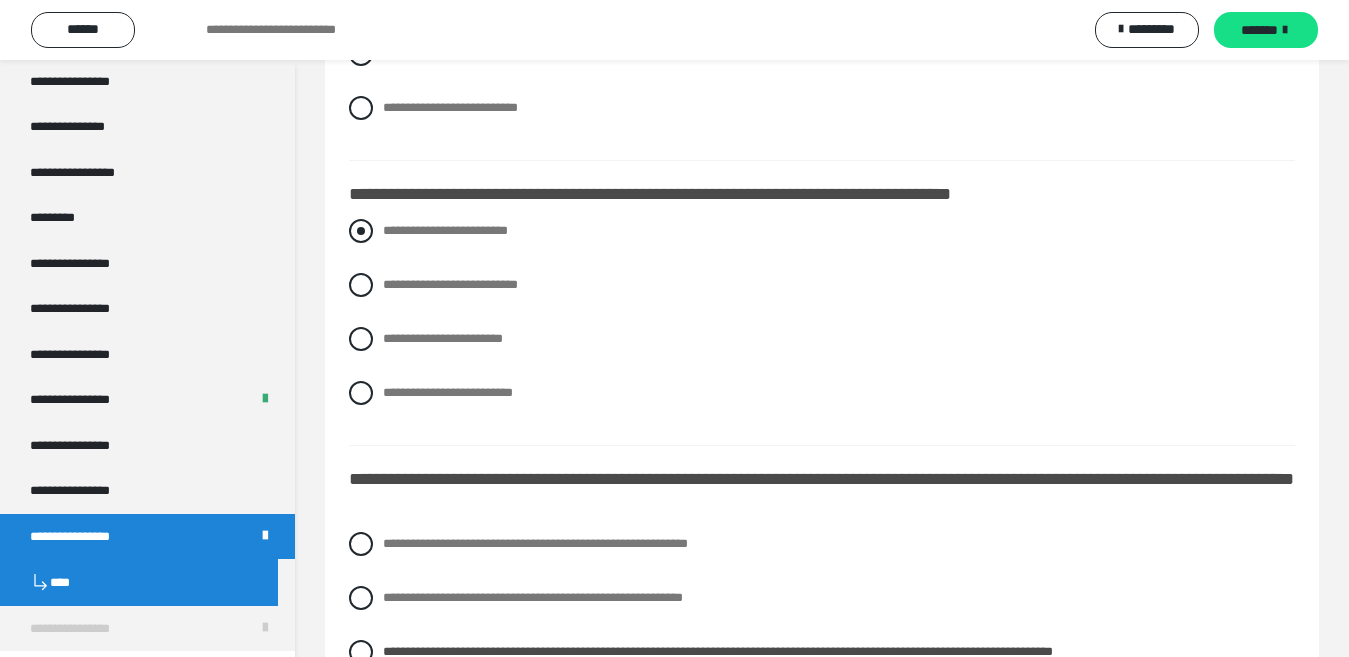 click on "**********" at bounding box center [445, 230] 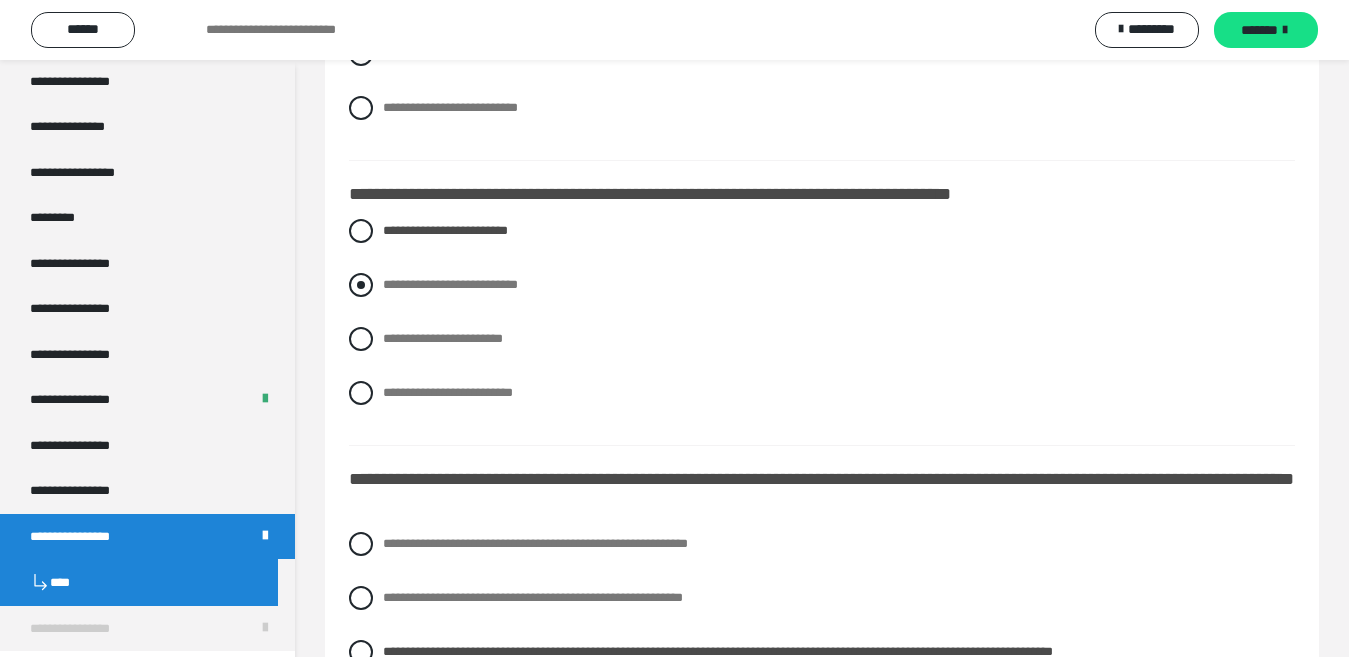 click at bounding box center (361, 285) 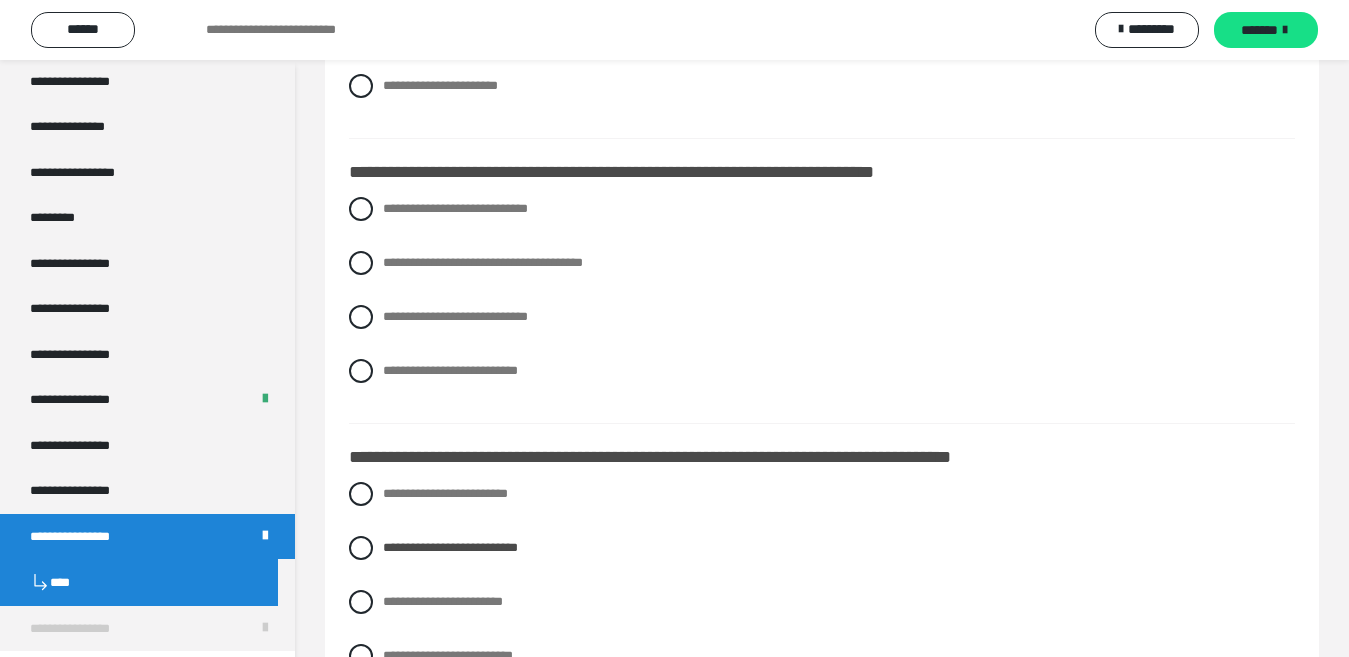 scroll, scrollTop: 250, scrollLeft: 0, axis: vertical 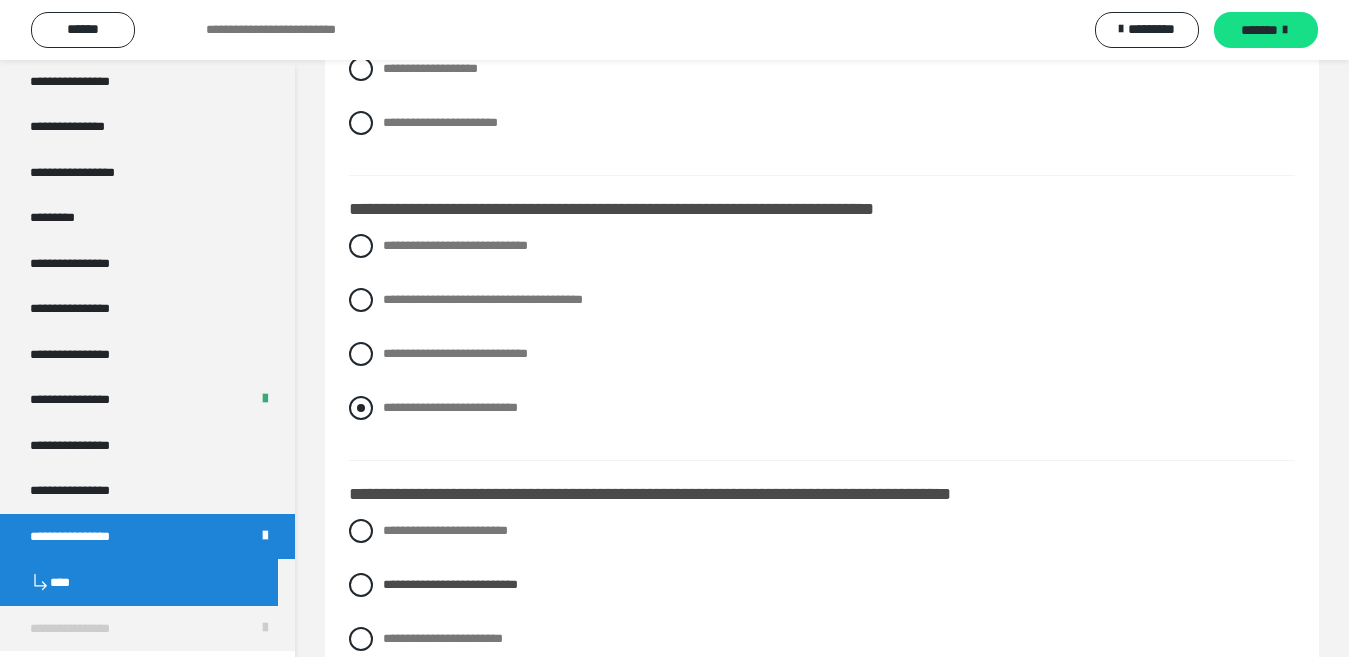 click at bounding box center (361, 408) 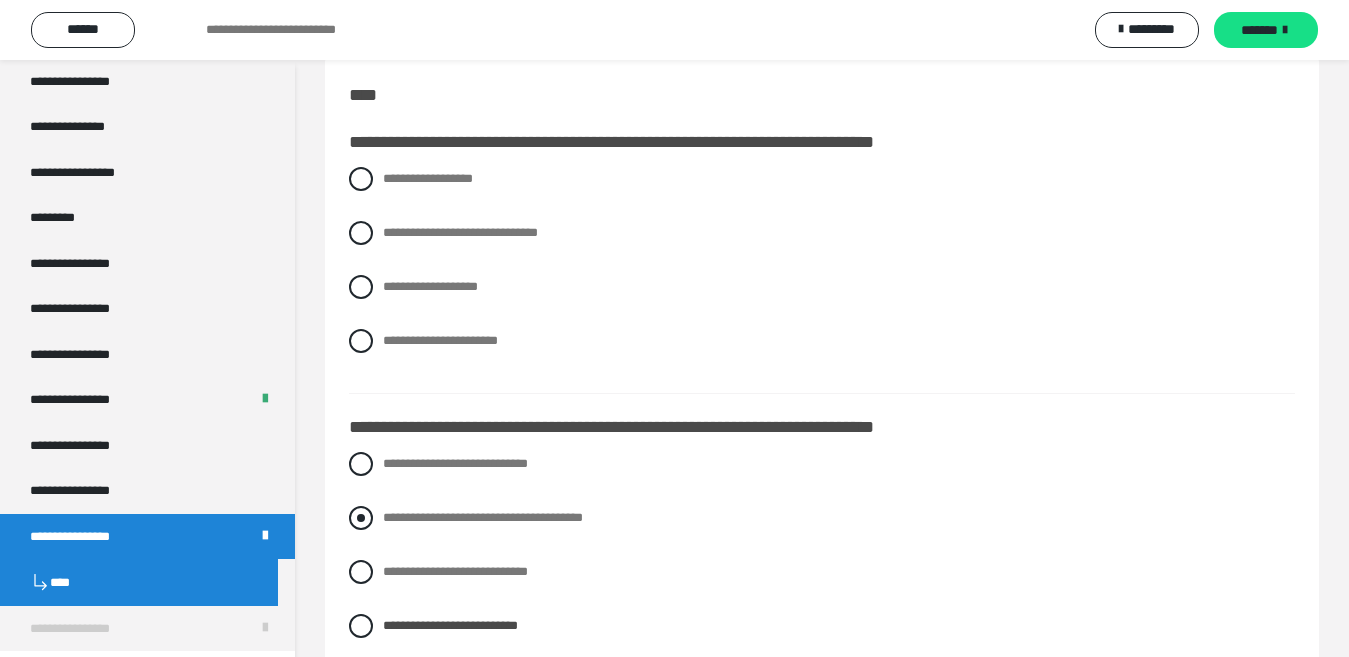 scroll, scrollTop: 0, scrollLeft: 0, axis: both 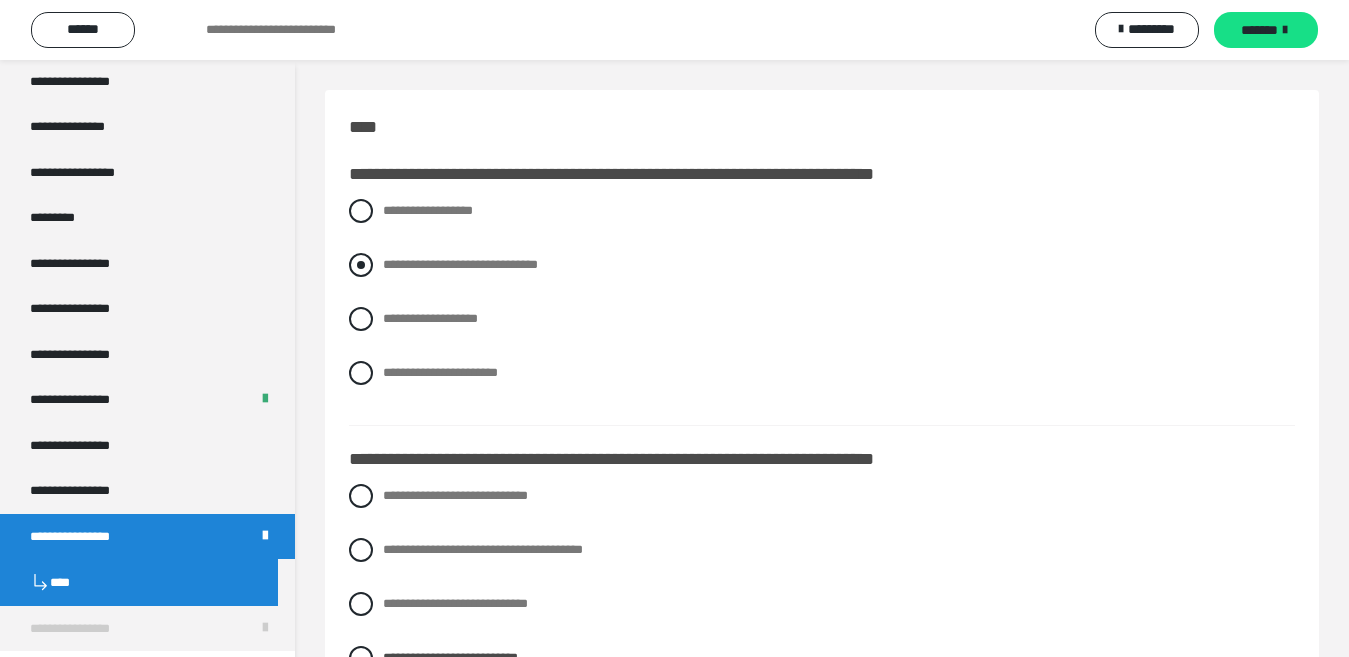 click at bounding box center [361, 265] 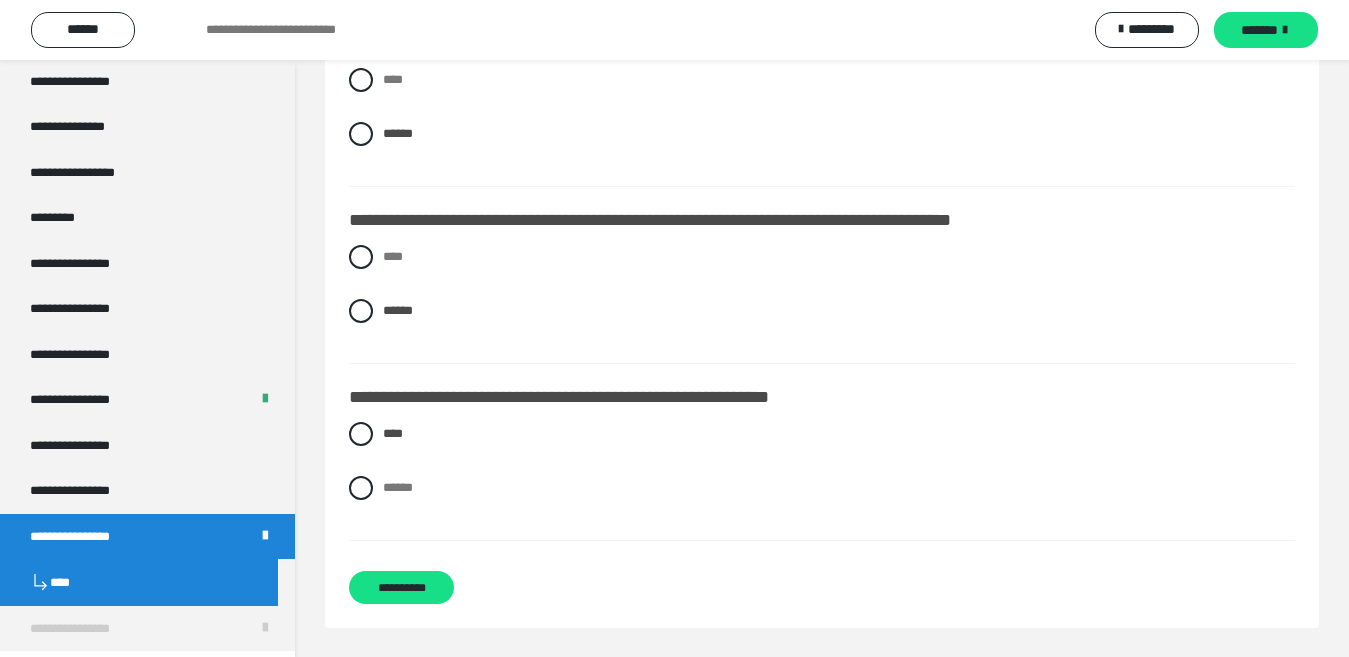 scroll, scrollTop: 3150, scrollLeft: 0, axis: vertical 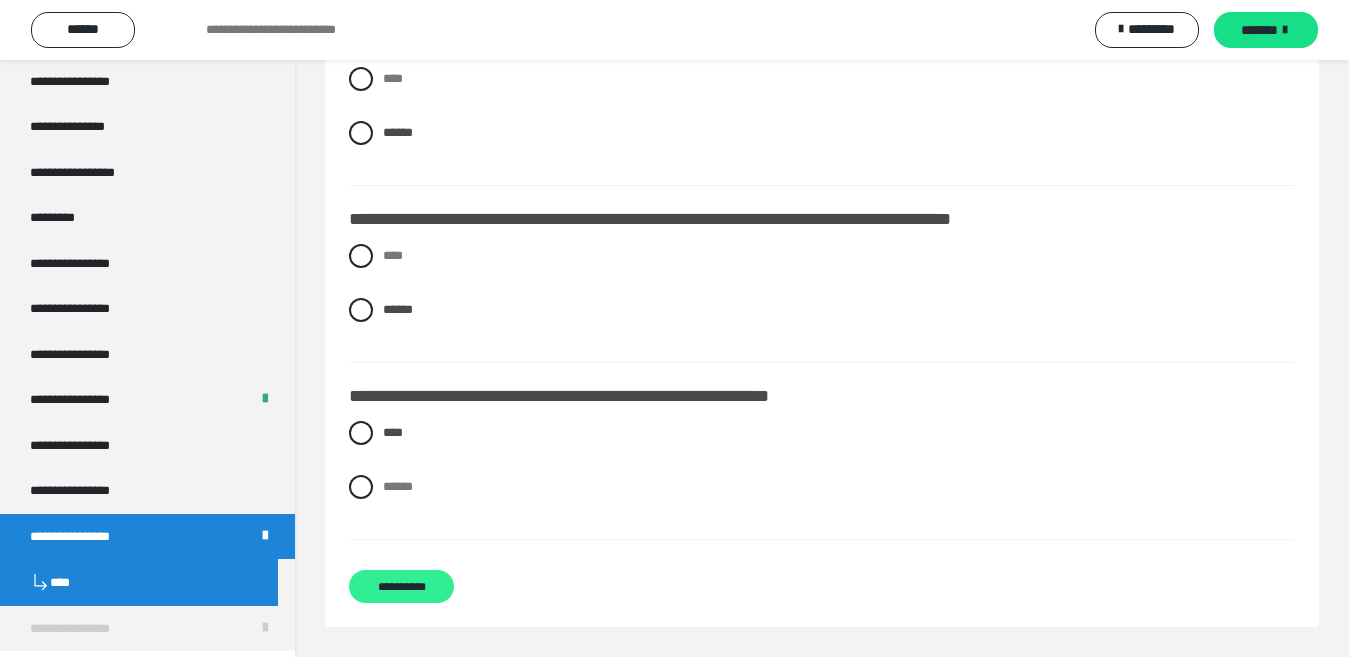 click on "**********" at bounding box center [401, 586] 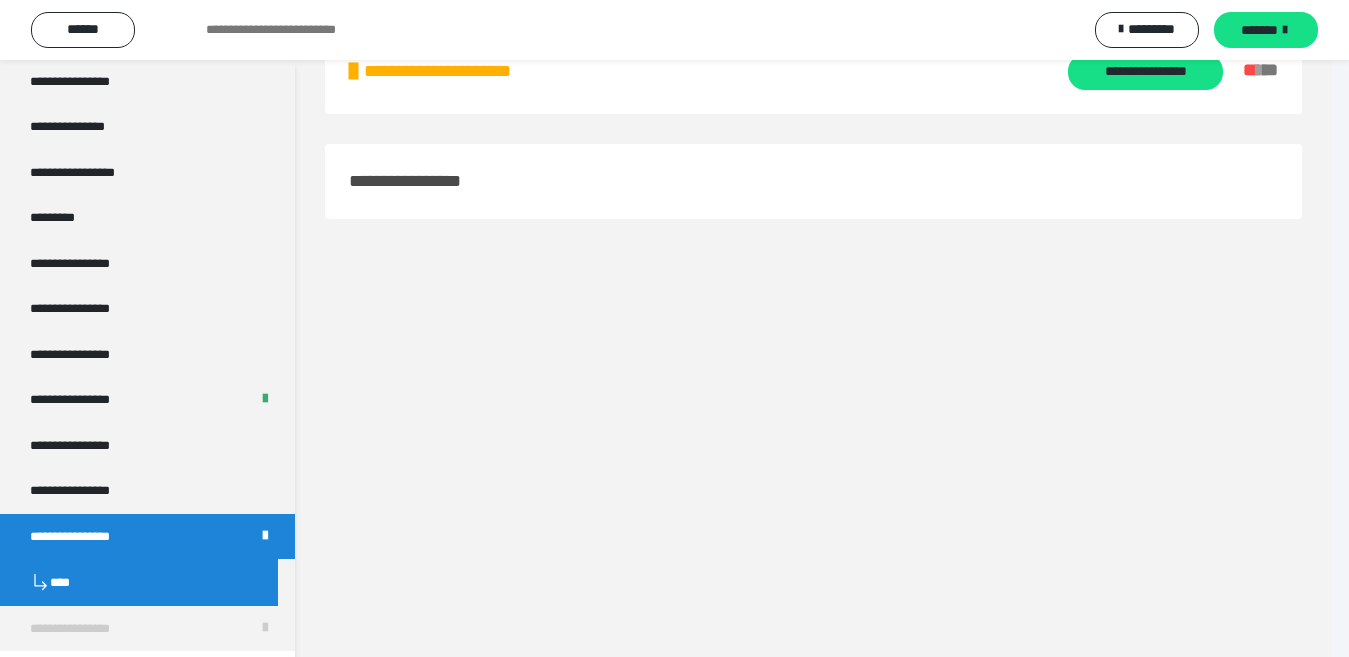 scroll, scrollTop: 60, scrollLeft: 0, axis: vertical 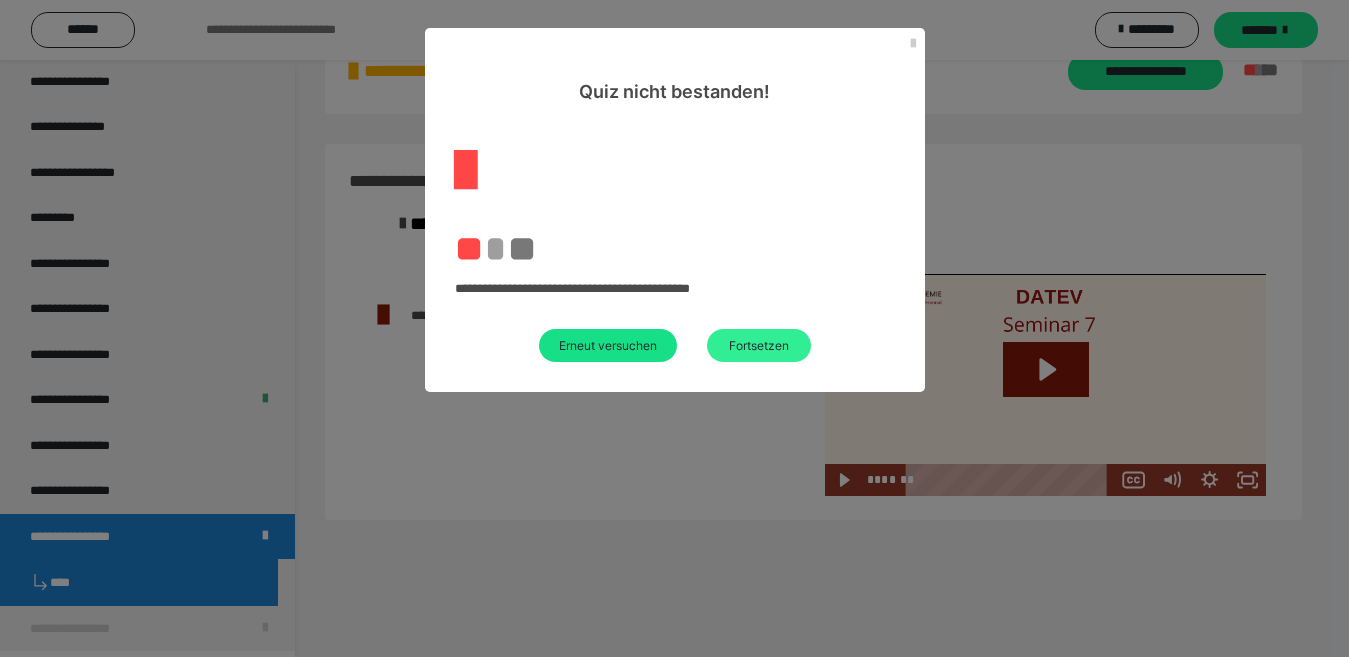 click on "Fortsetzen" at bounding box center (759, 345) 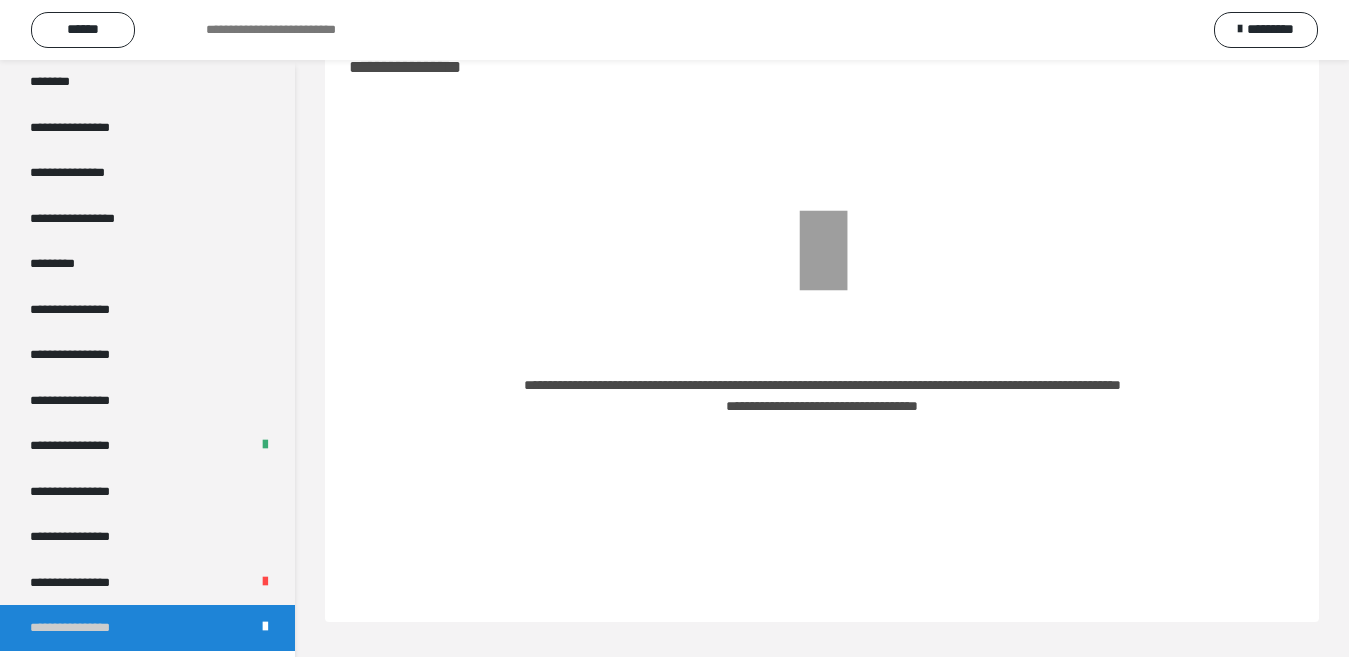 scroll, scrollTop: 2578, scrollLeft: 0, axis: vertical 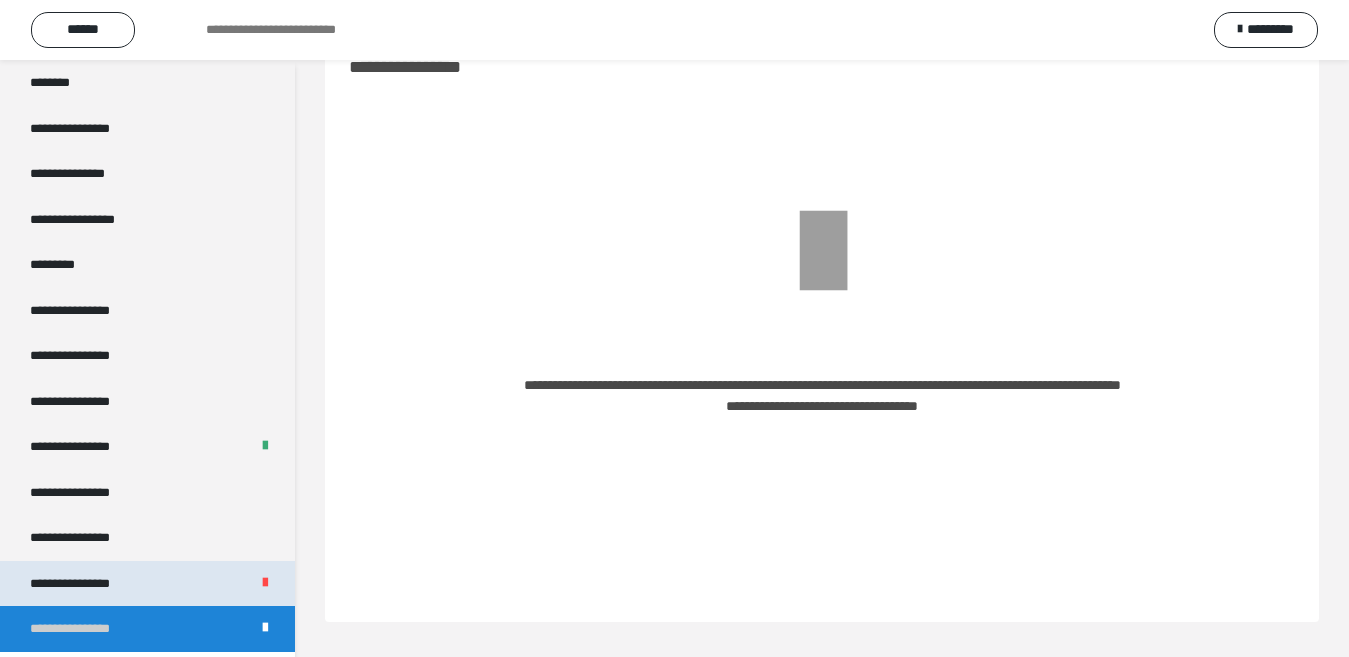 click on "**********" at bounding box center (87, 584) 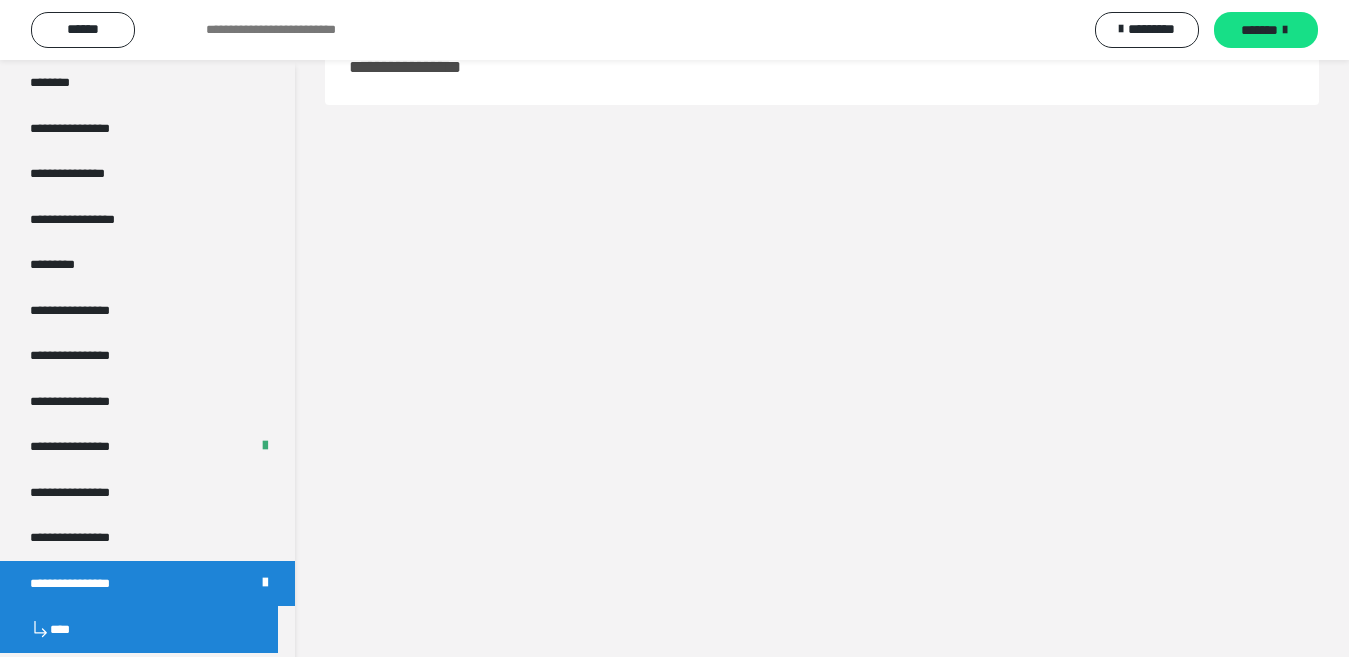 scroll, scrollTop: 2625, scrollLeft: 0, axis: vertical 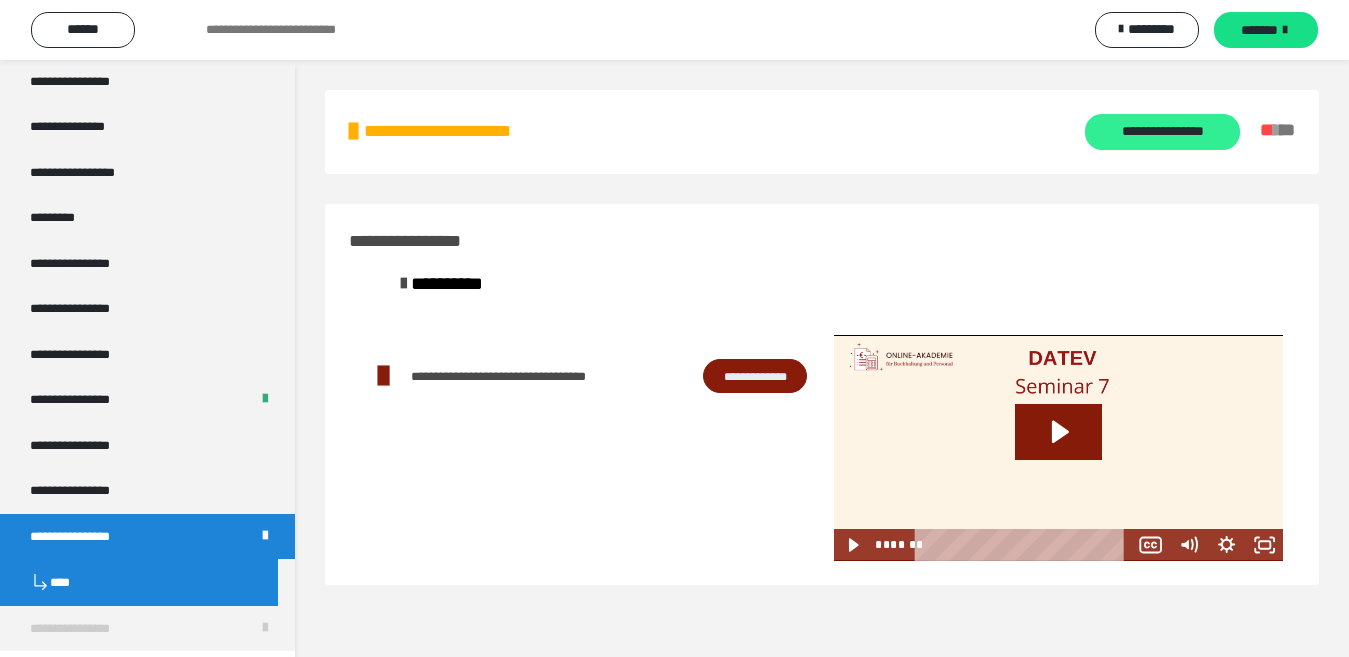 click on "**********" at bounding box center (1162, 132) 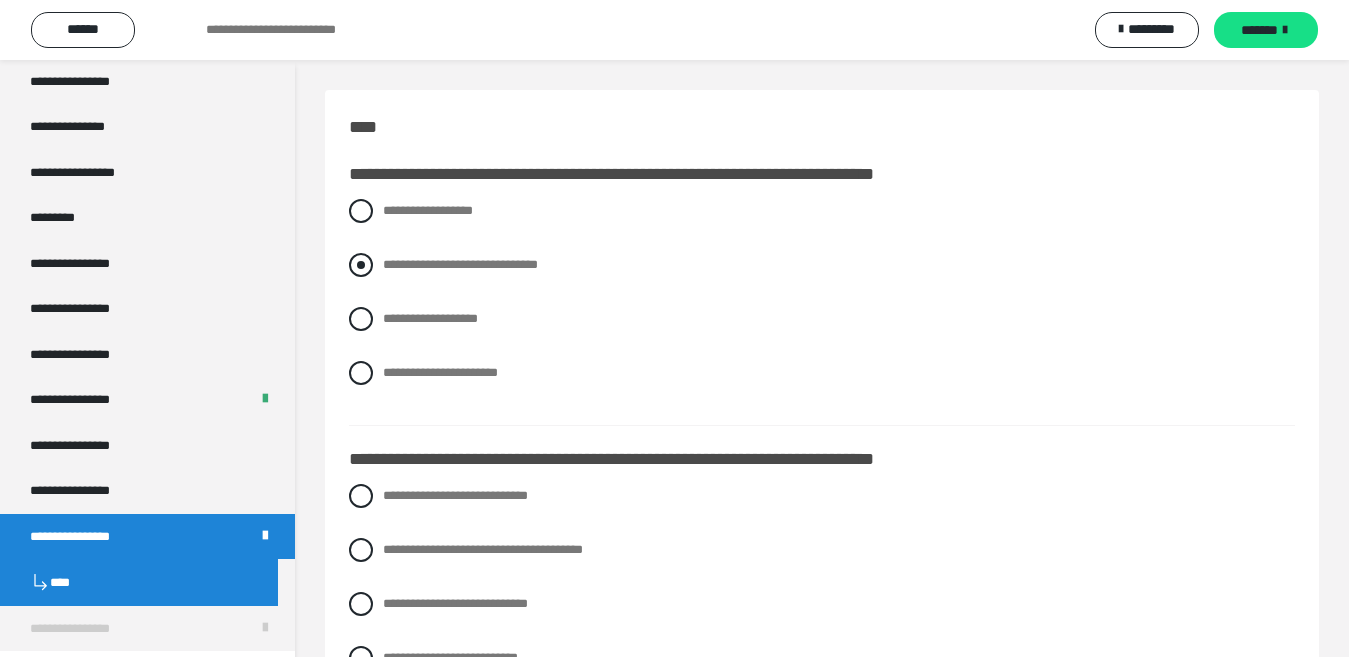 click at bounding box center (361, 265) 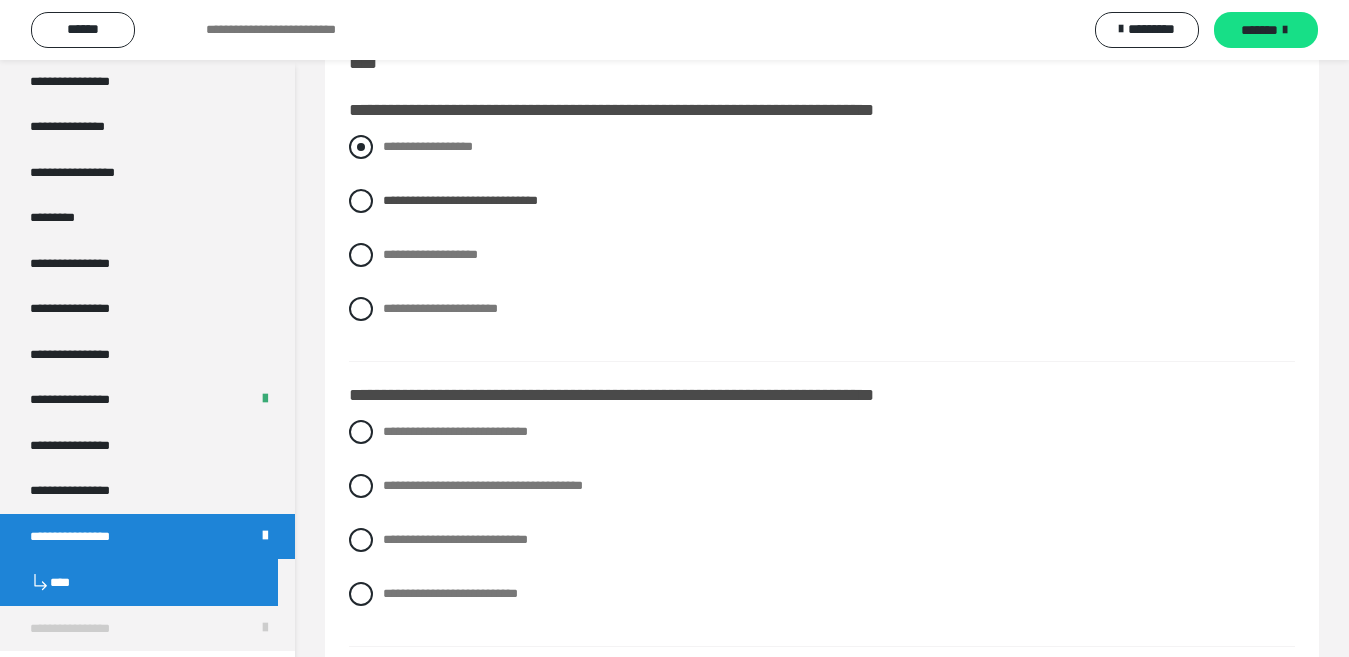 scroll, scrollTop: 100, scrollLeft: 0, axis: vertical 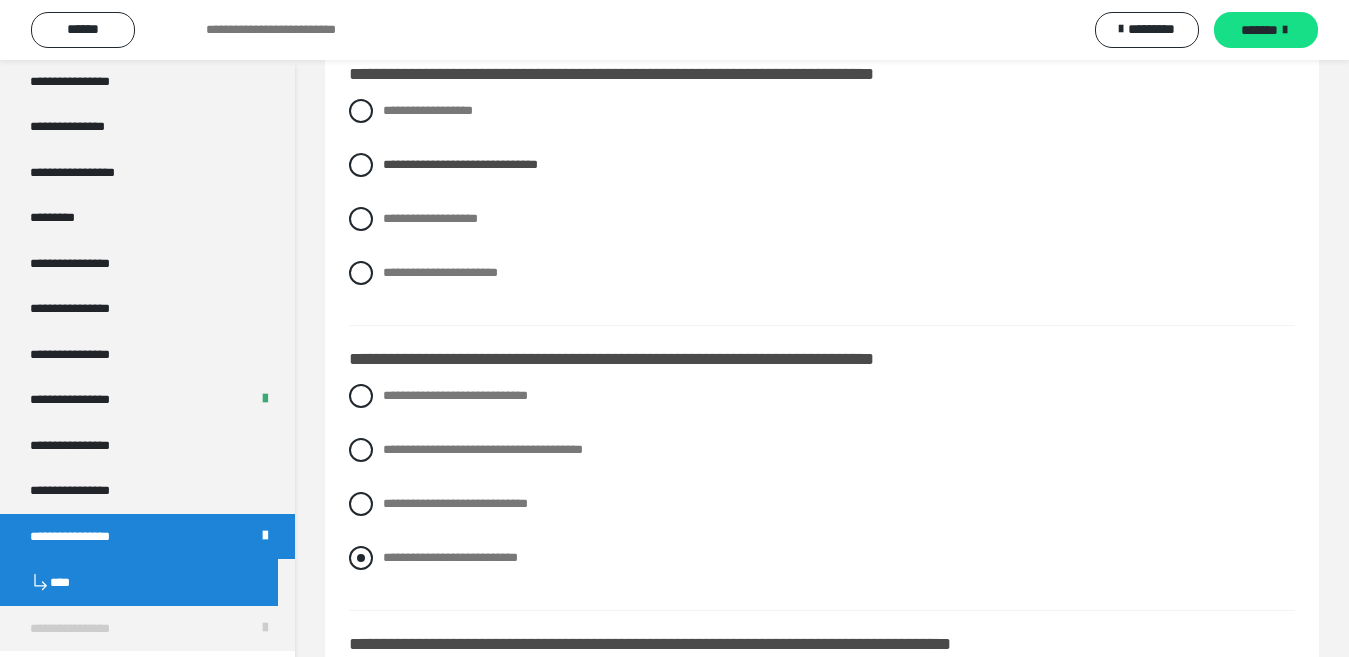 click at bounding box center [361, 558] 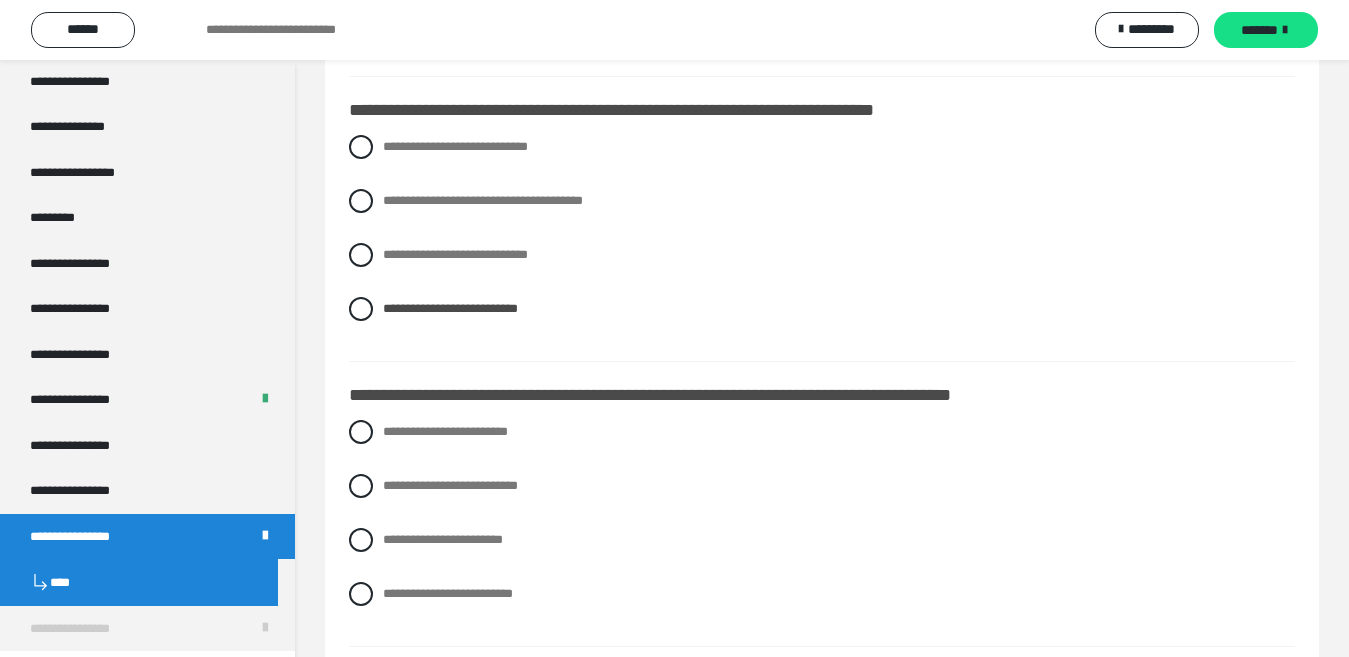 scroll, scrollTop: 400, scrollLeft: 0, axis: vertical 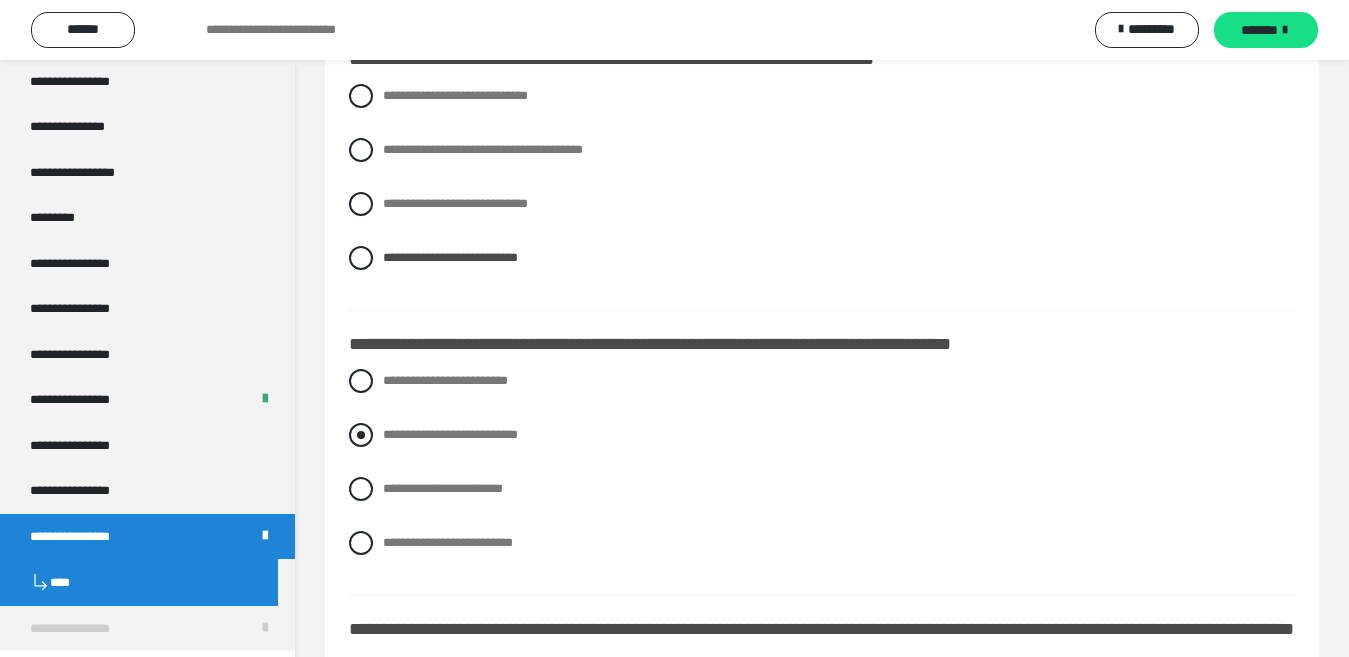 click at bounding box center (361, 435) 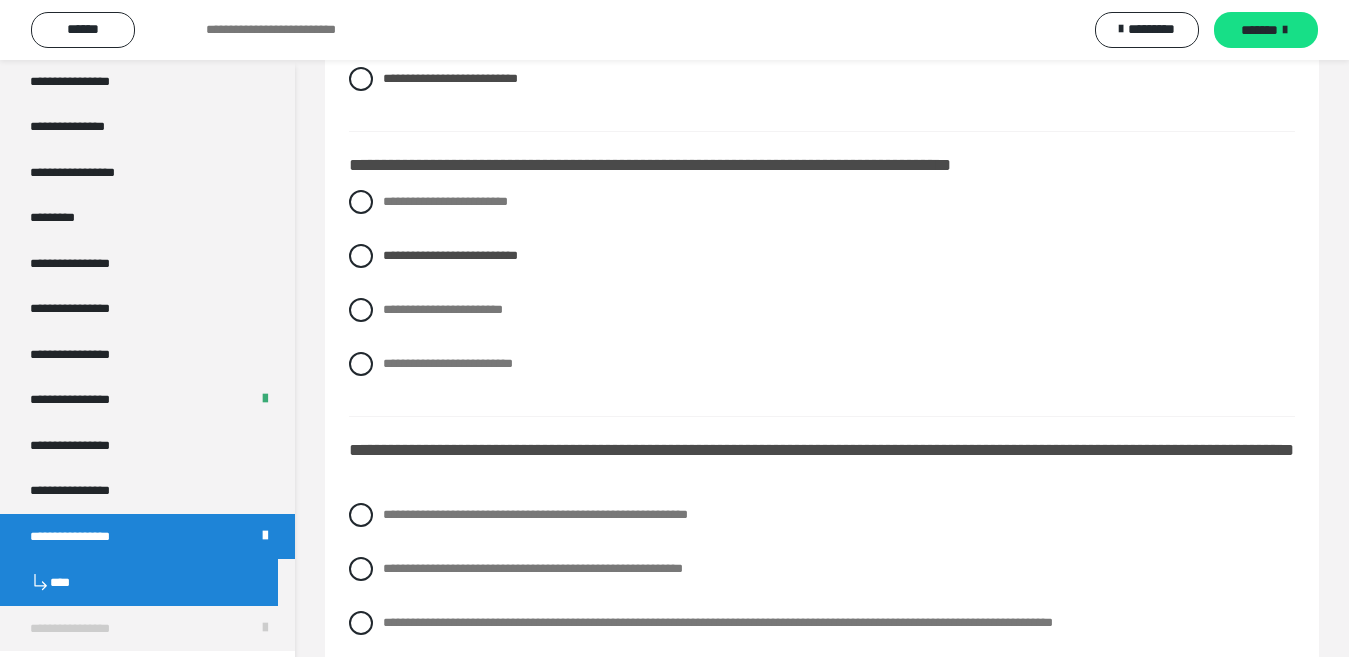 scroll, scrollTop: 700, scrollLeft: 0, axis: vertical 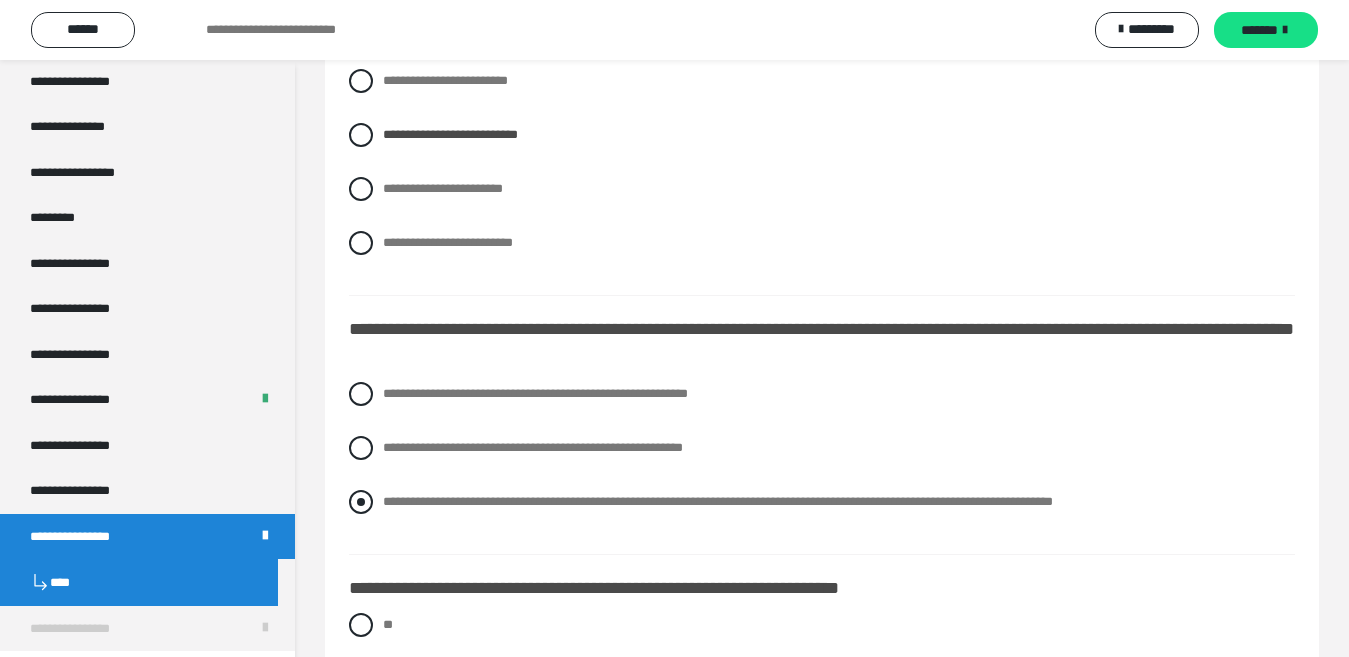 drag, startPoint x: 366, startPoint y: 503, endPoint x: 452, endPoint y: 497, distance: 86.209045 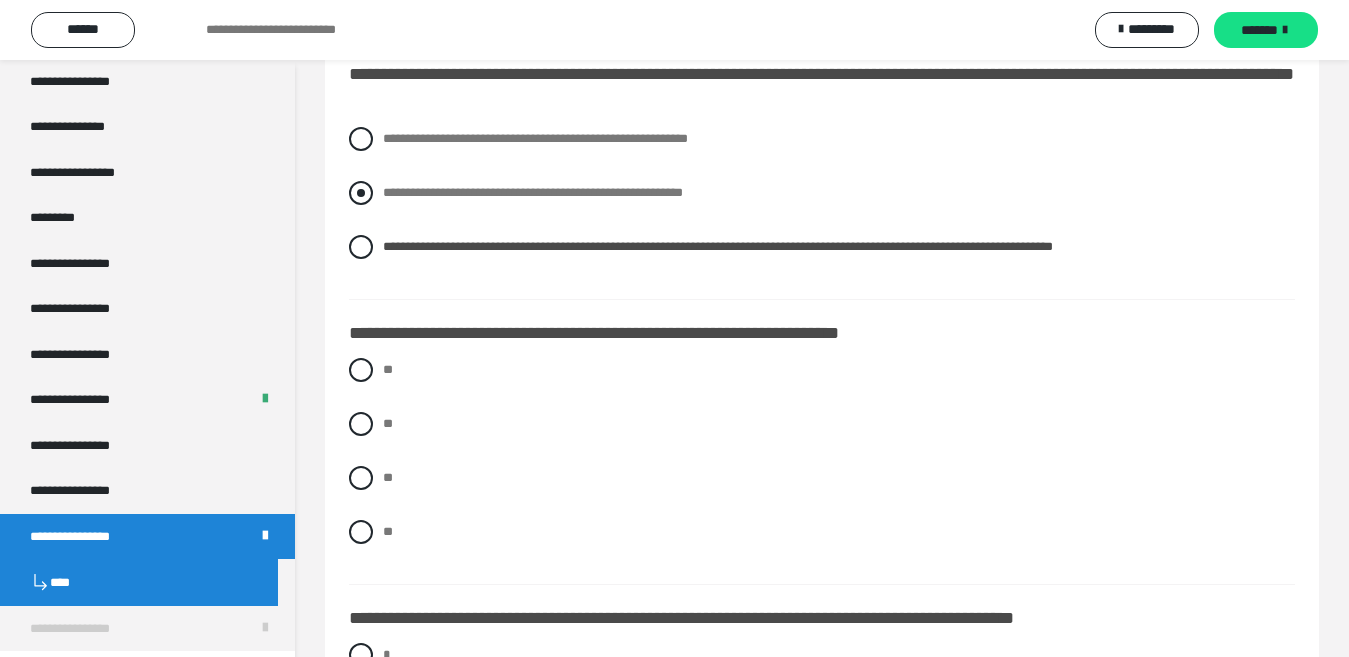 scroll, scrollTop: 1000, scrollLeft: 0, axis: vertical 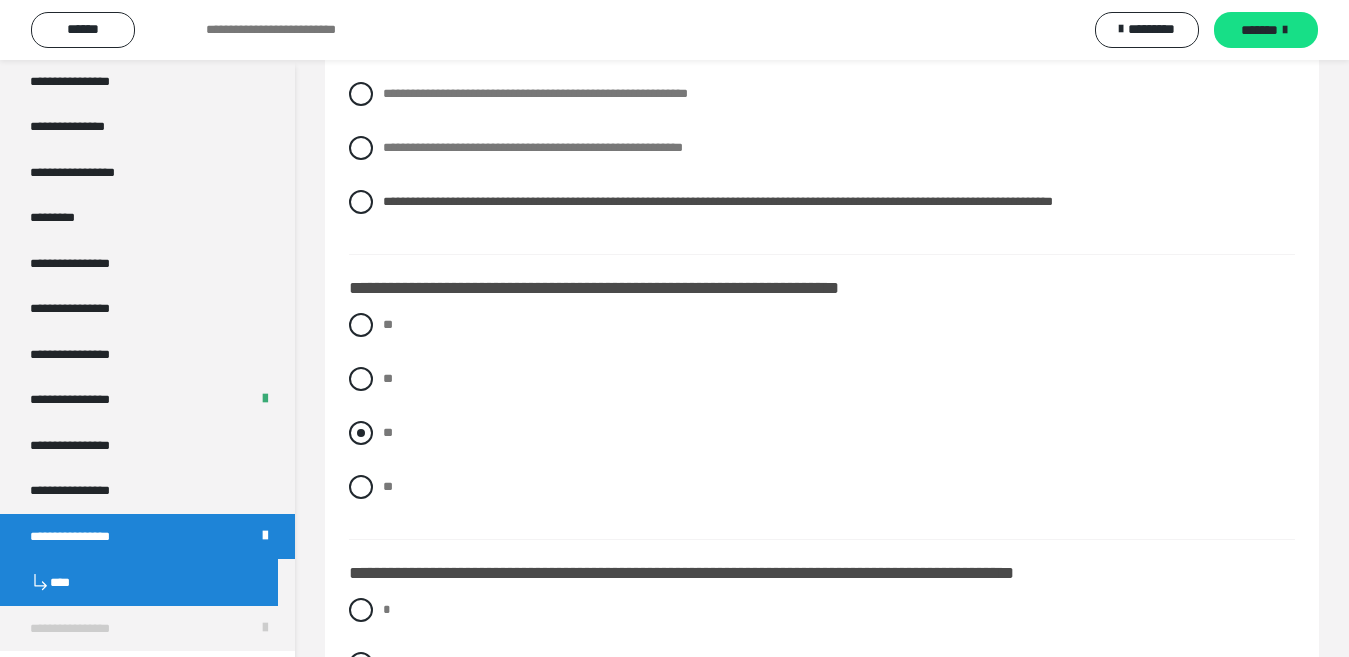 click at bounding box center [361, 433] 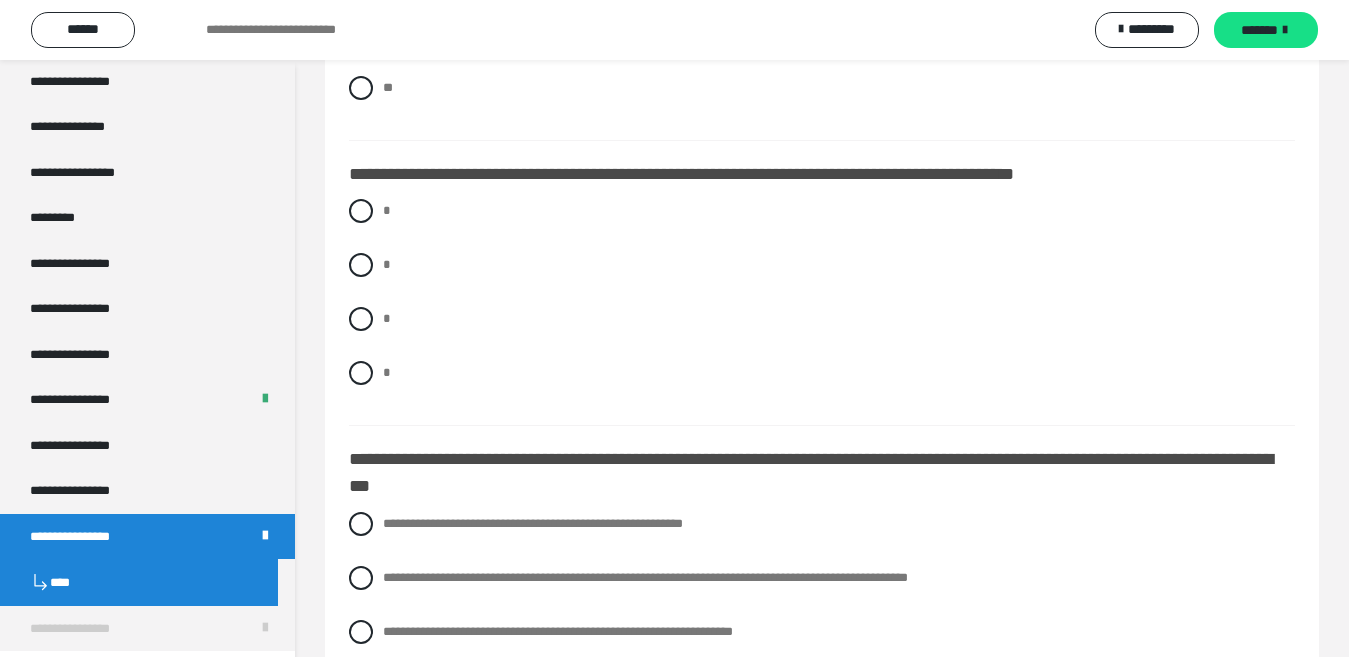 scroll, scrollTop: 1400, scrollLeft: 0, axis: vertical 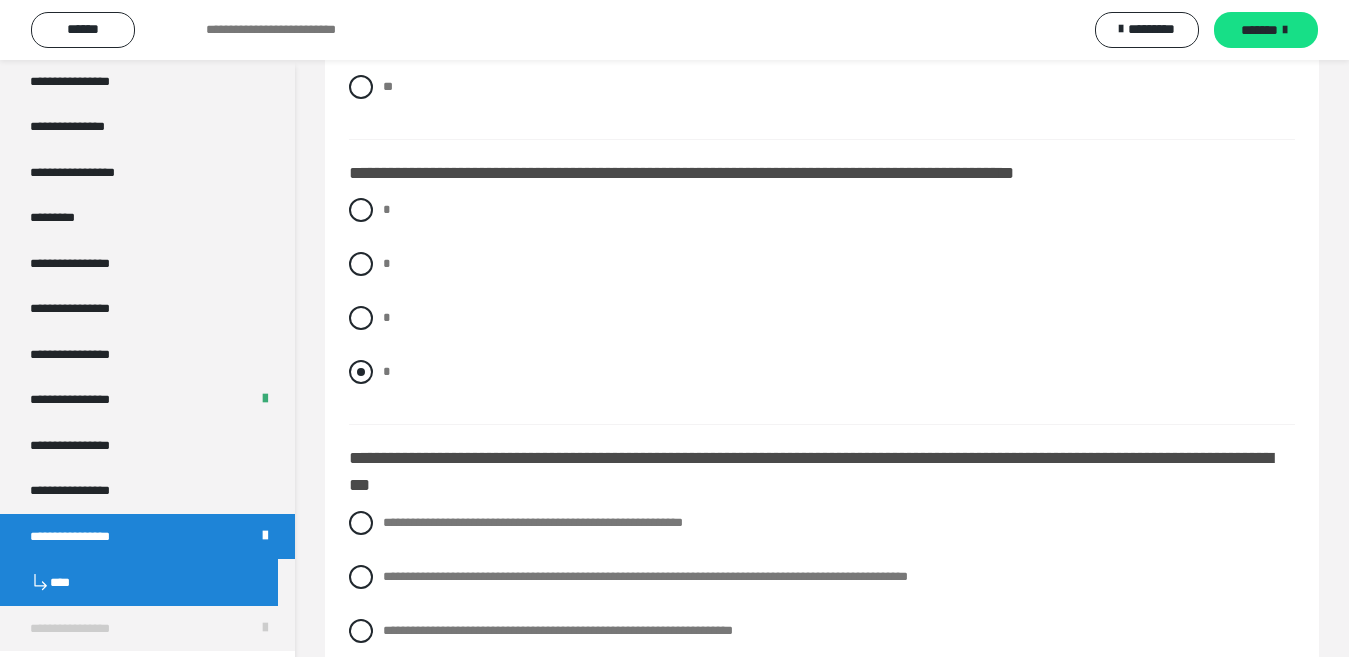 drag, startPoint x: 353, startPoint y: 368, endPoint x: 436, endPoint y: 373, distance: 83.15047 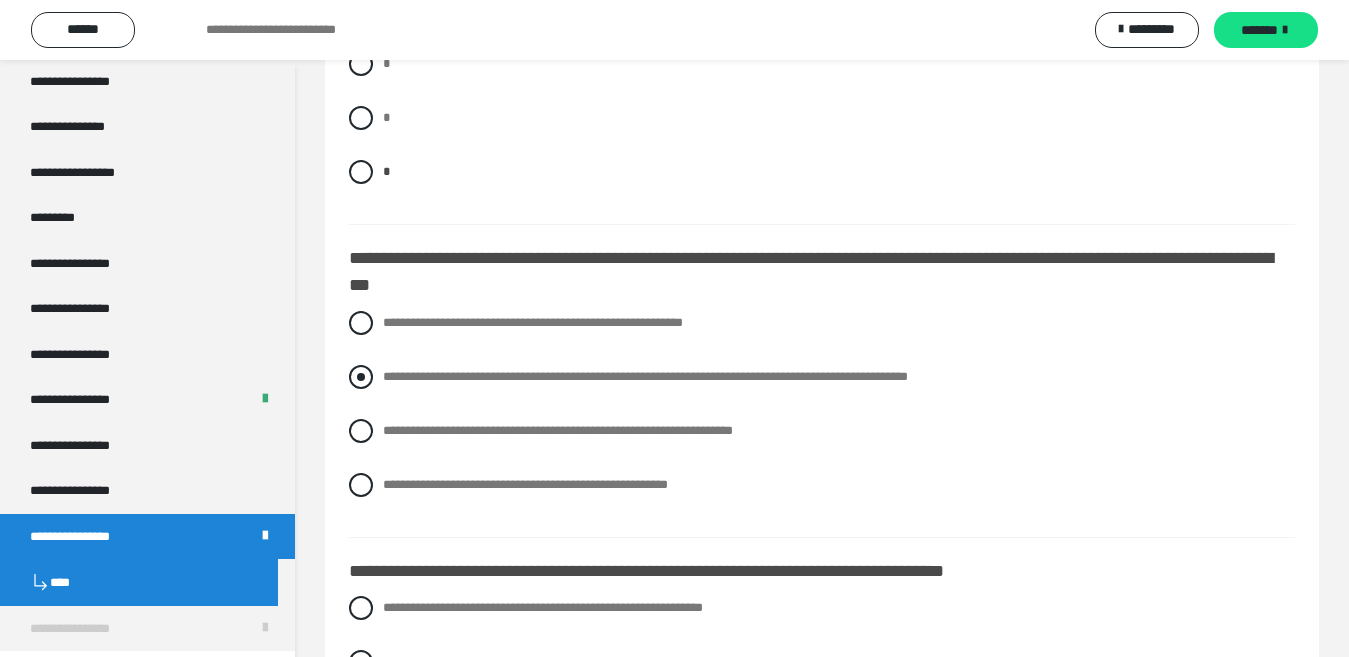 scroll, scrollTop: 1700, scrollLeft: 0, axis: vertical 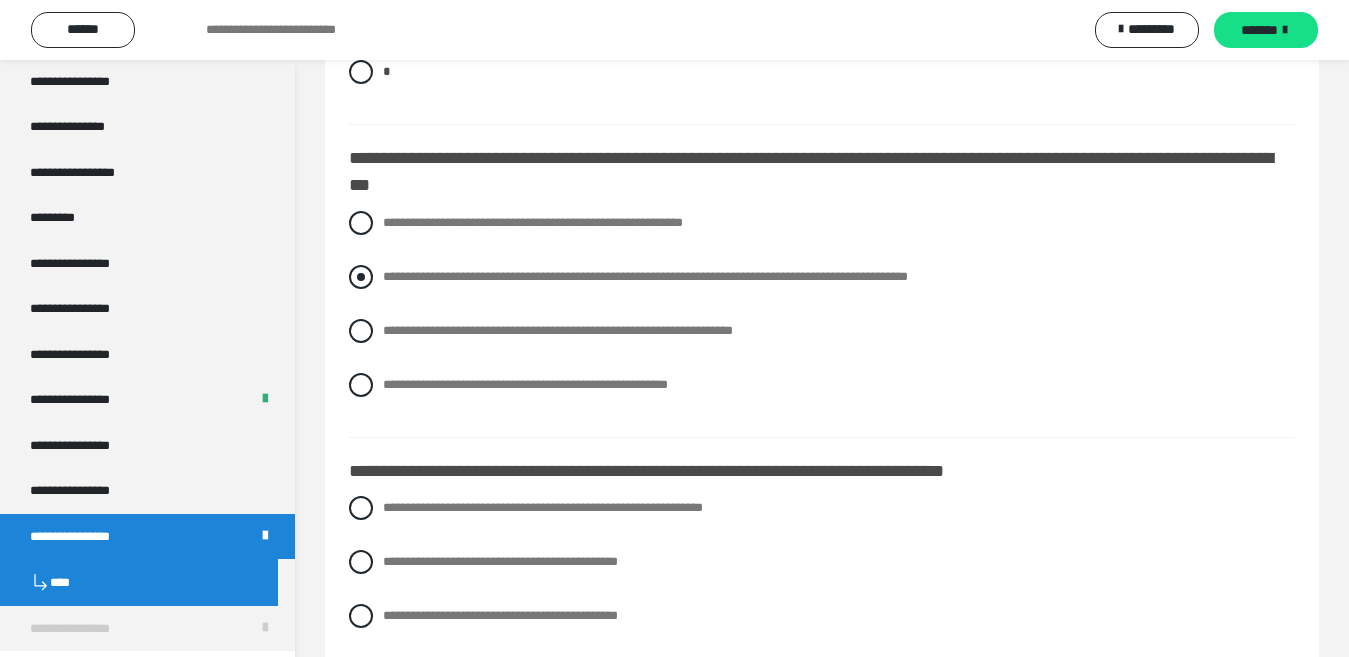 click at bounding box center [361, 277] 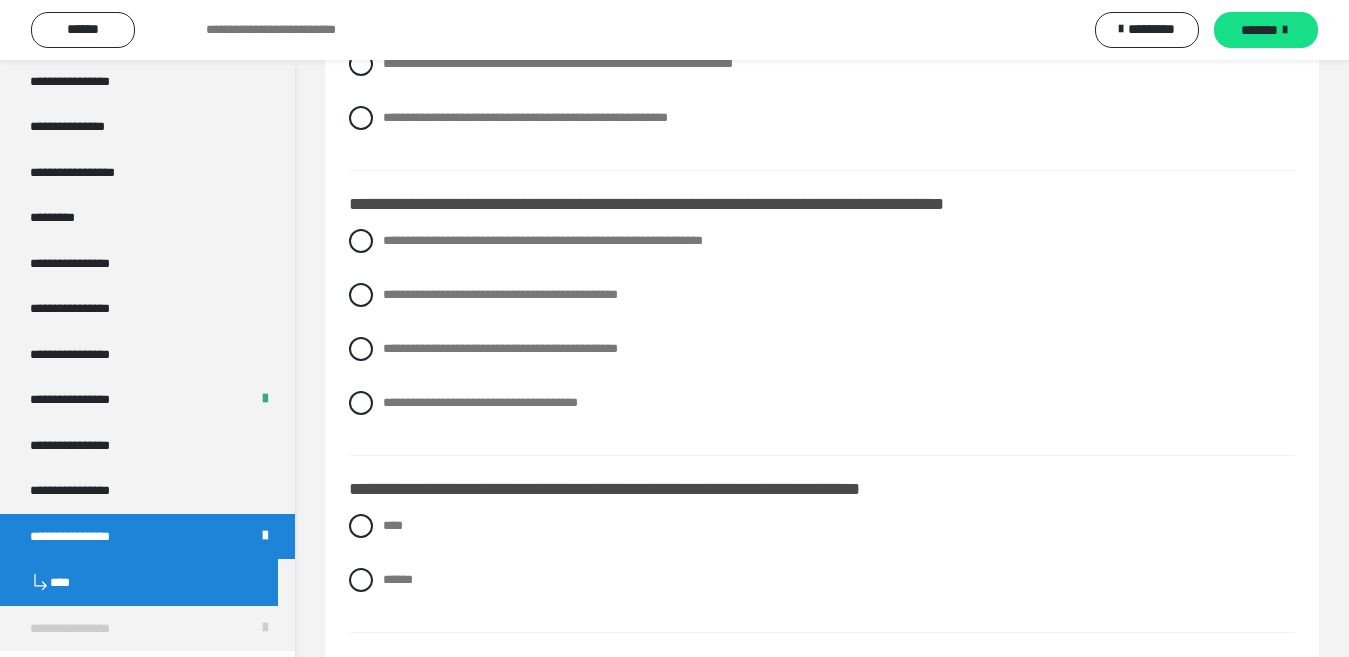 scroll, scrollTop: 2000, scrollLeft: 0, axis: vertical 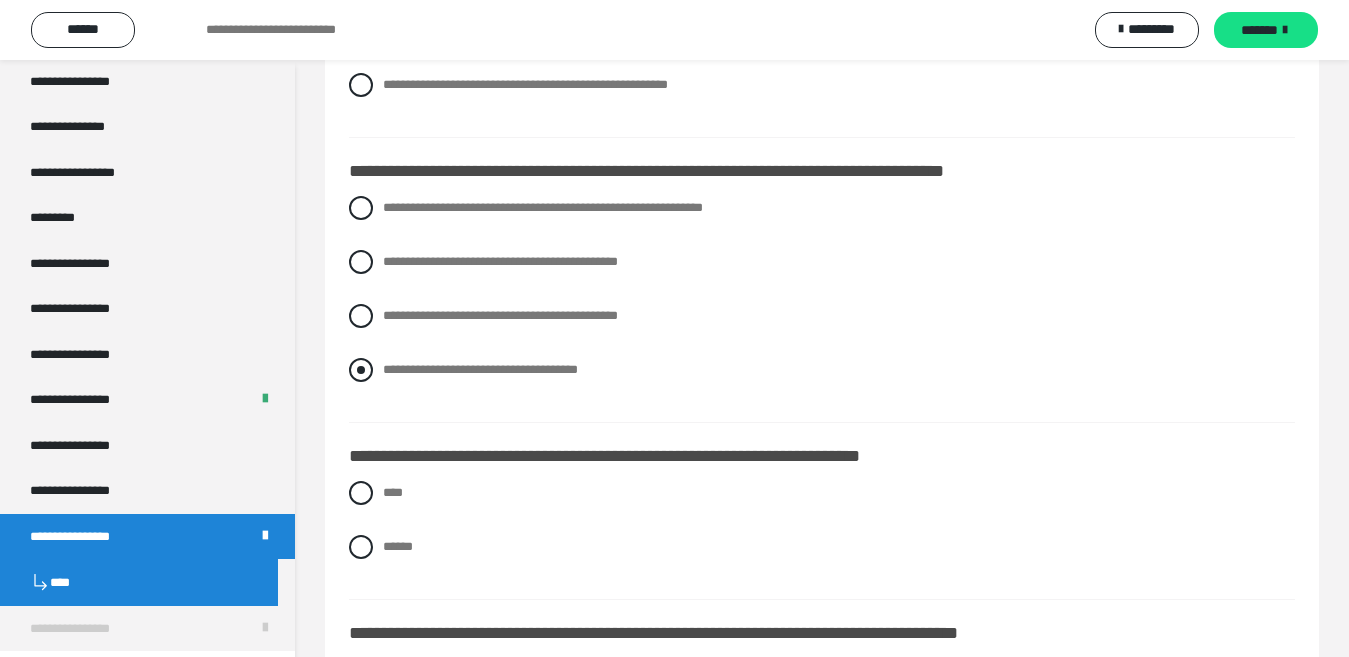 drag, startPoint x: 358, startPoint y: 315, endPoint x: 453, endPoint y: 377, distance: 113.44161 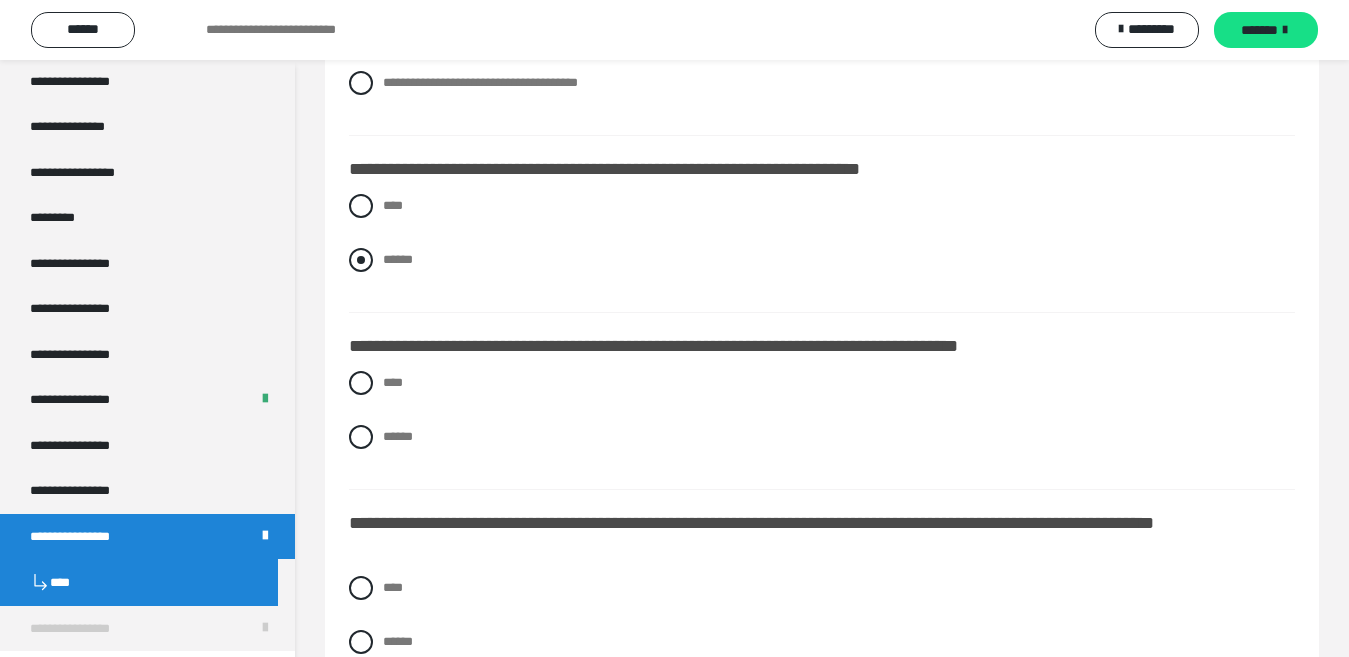 scroll, scrollTop: 2300, scrollLeft: 0, axis: vertical 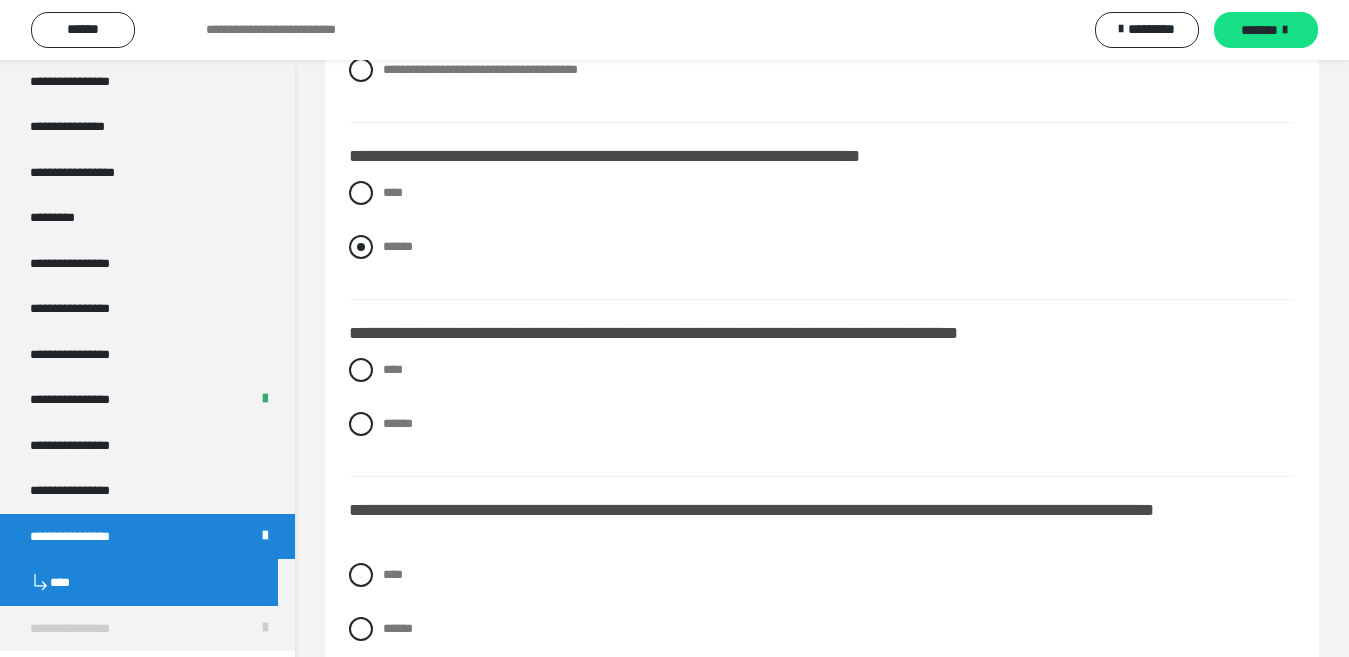 click at bounding box center (361, 247) 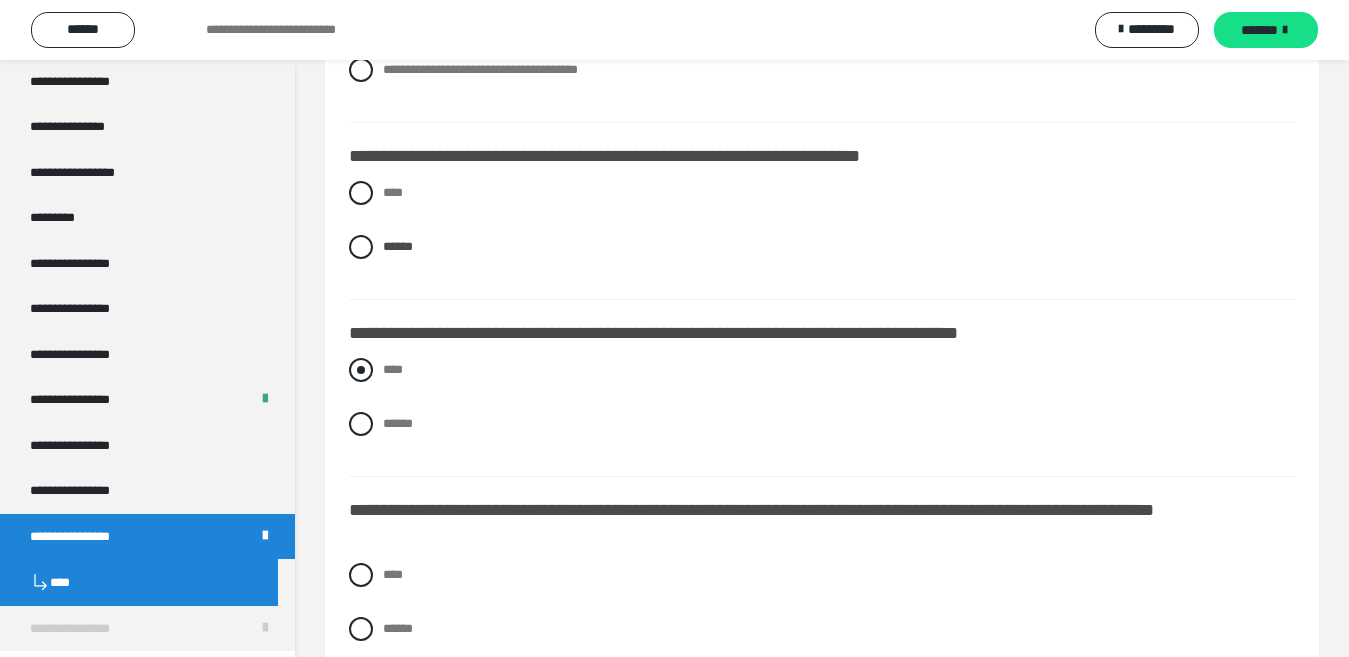 click at bounding box center [361, 370] 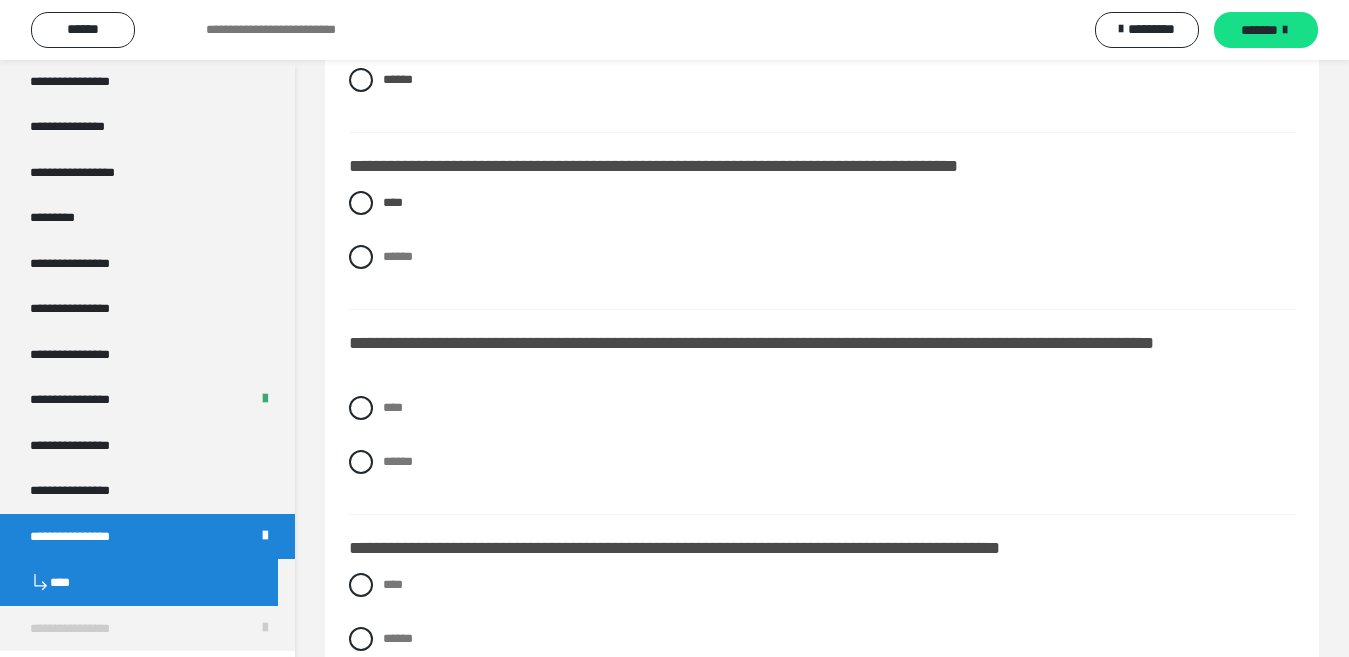scroll, scrollTop: 2500, scrollLeft: 0, axis: vertical 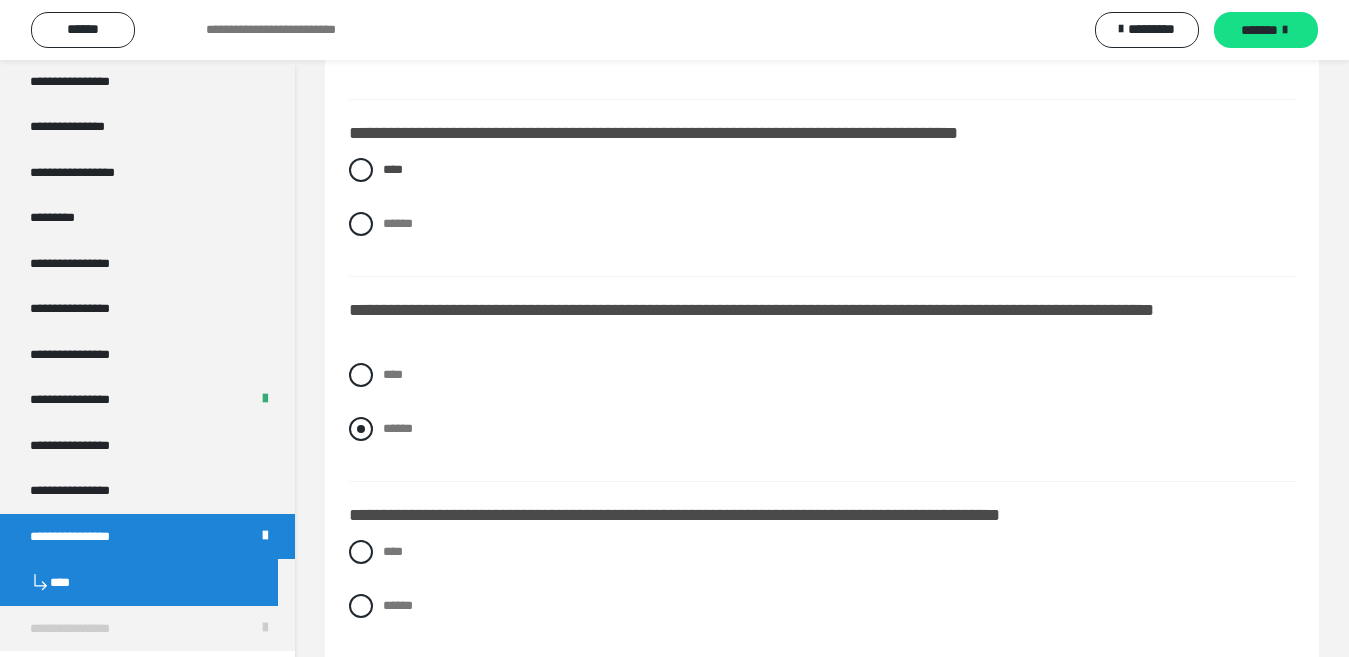 click at bounding box center [361, 429] 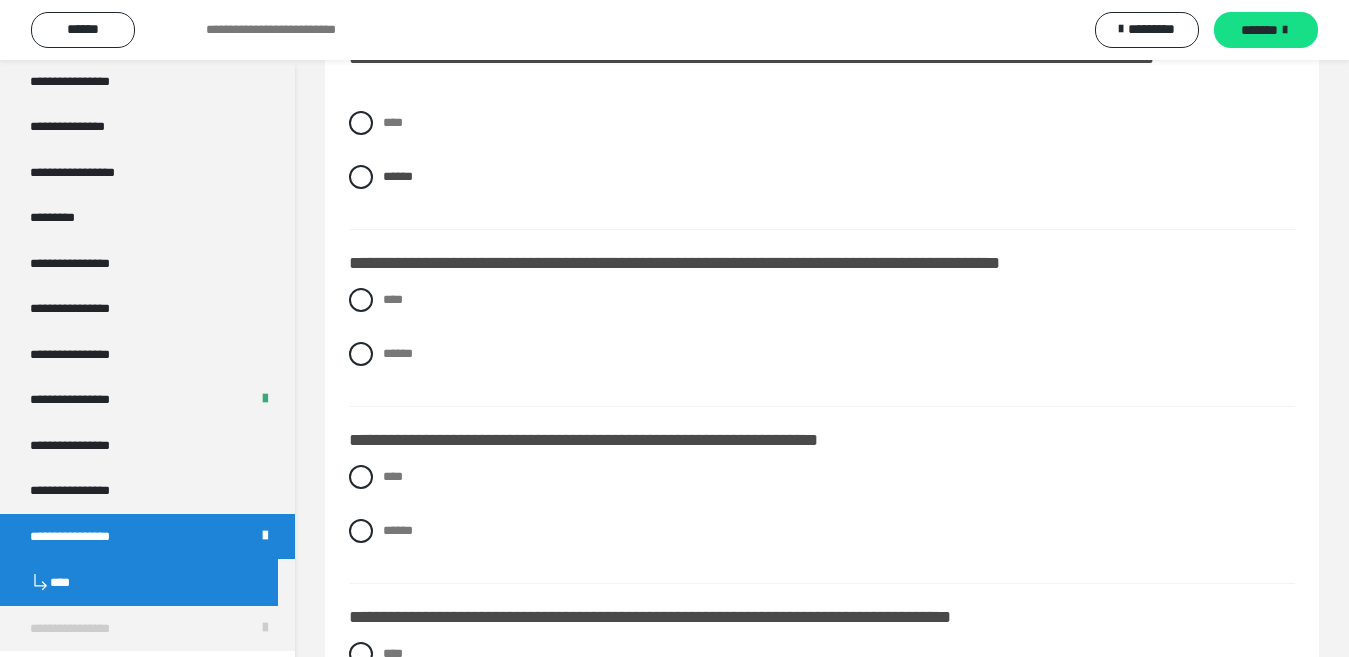scroll, scrollTop: 2800, scrollLeft: 0, axis: vertical 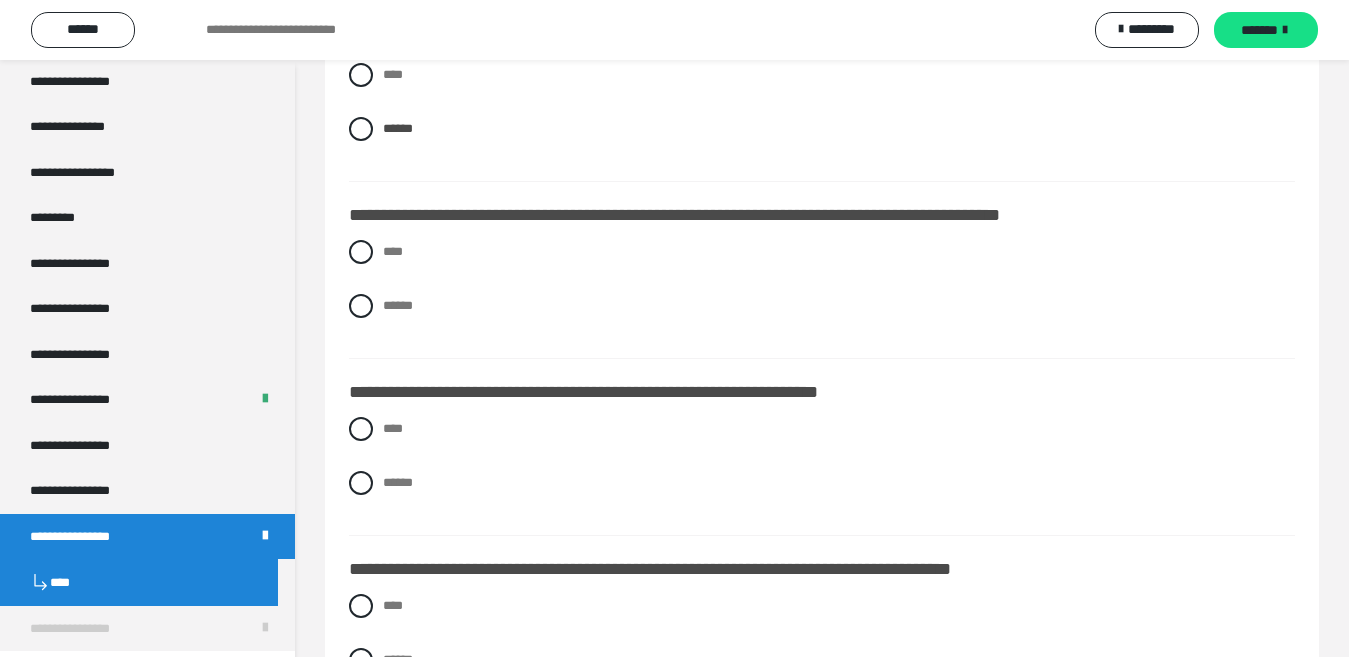 drag, startPoint x: 351, startPoint y: 303, endPoint x: 395, endPoint y: 329, distance: 51.10773 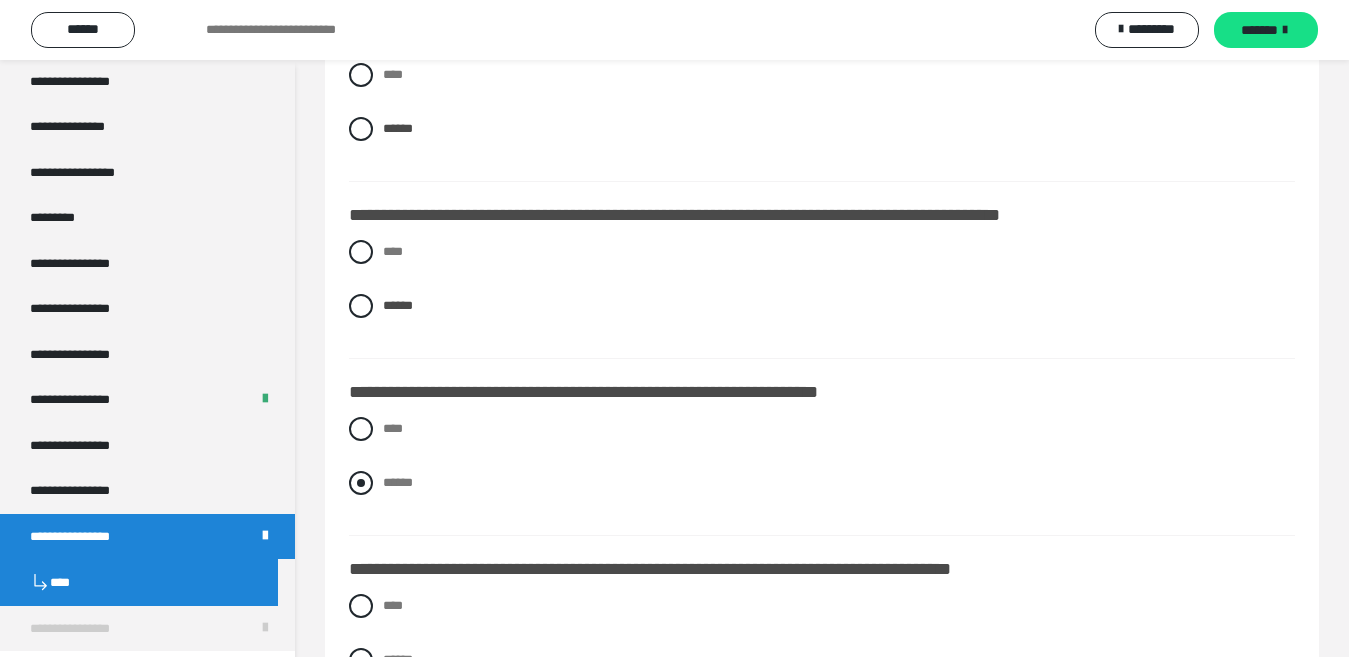 click at bounding box center (361, 483) 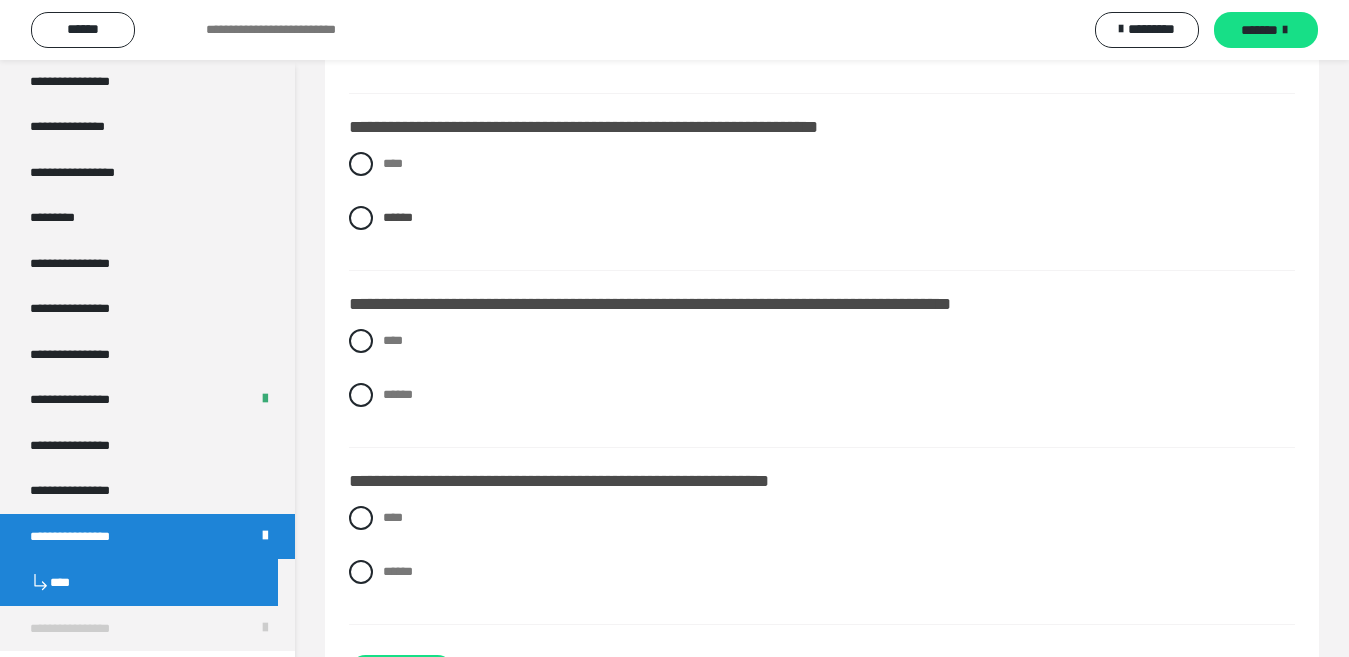 scroll, scrollTop: 3100, scrollLeft: 0, axis: vertical 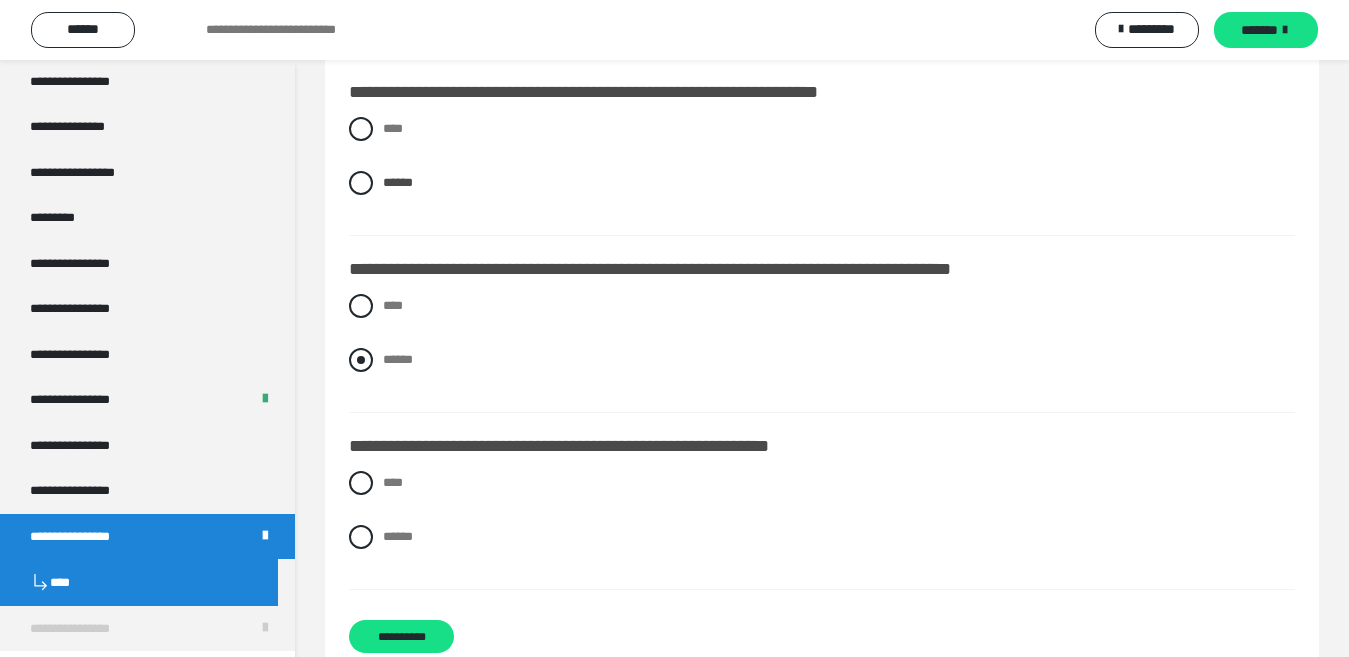 click at bounding box center [361, 360] 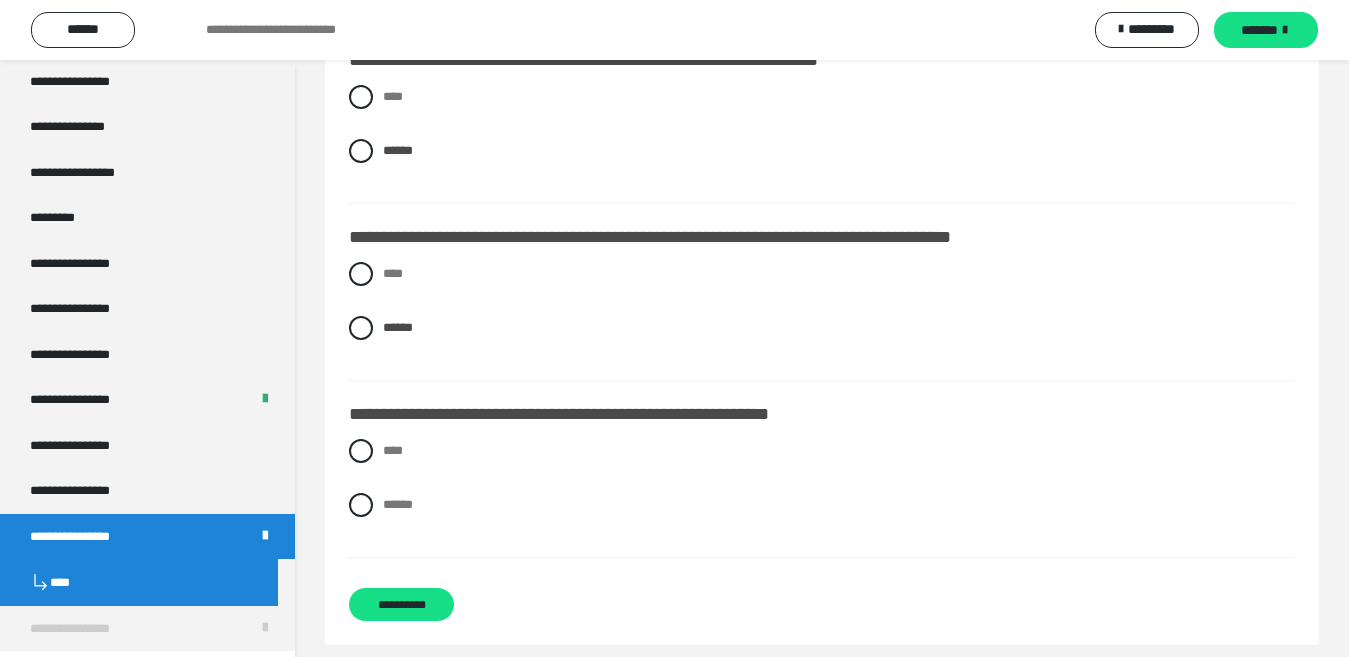 scroll, scrollTop: 3150, scrollLeft: 0, axis: vertical 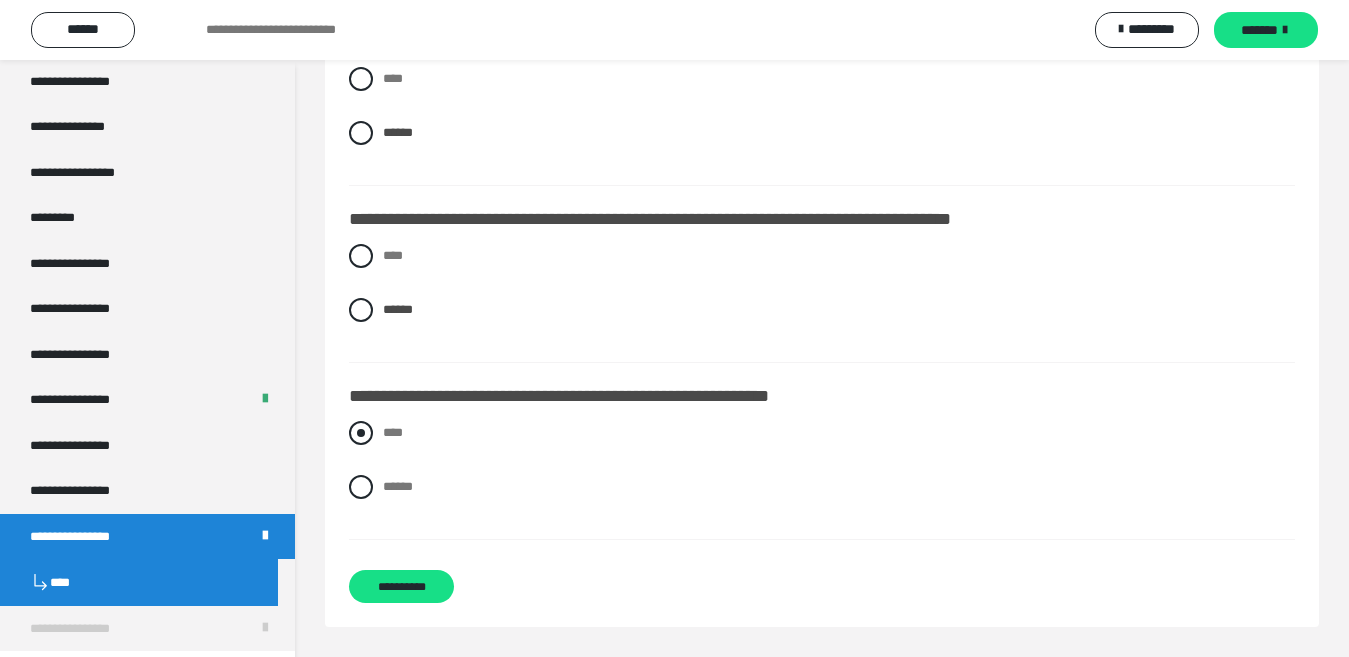 click at bounding box center (361, 433) 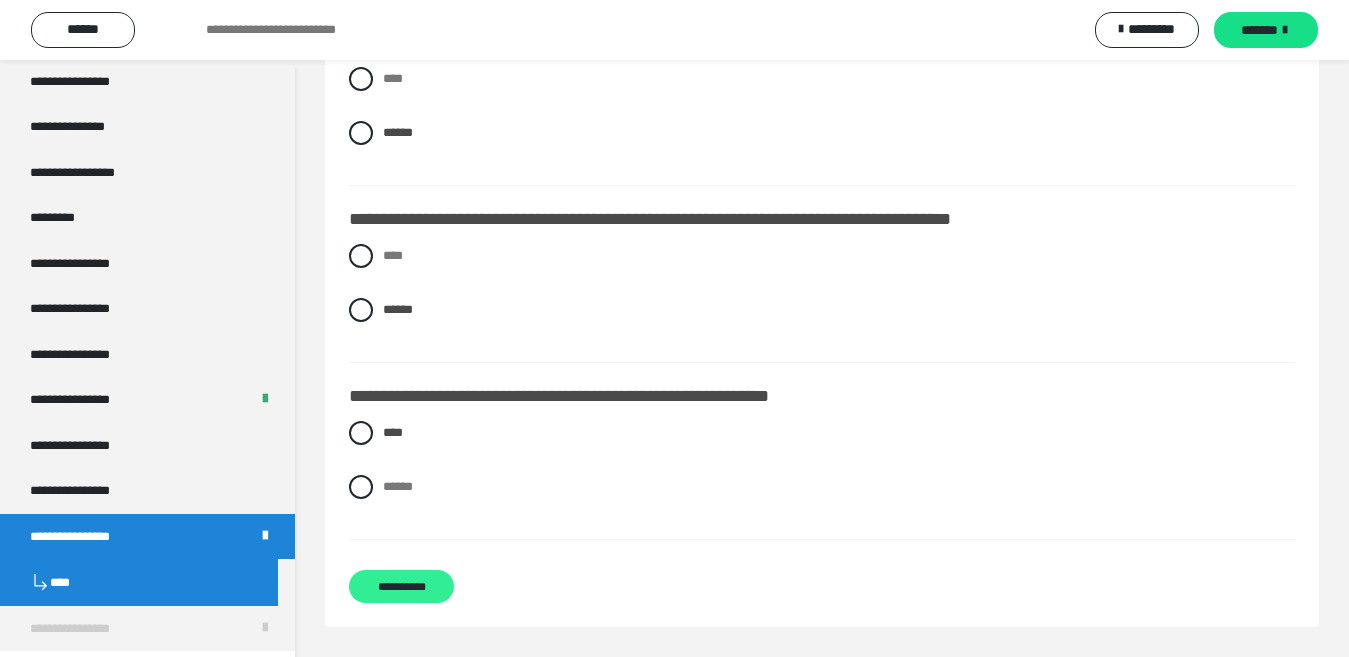 click on "**********" at bounding box center (401, 586) 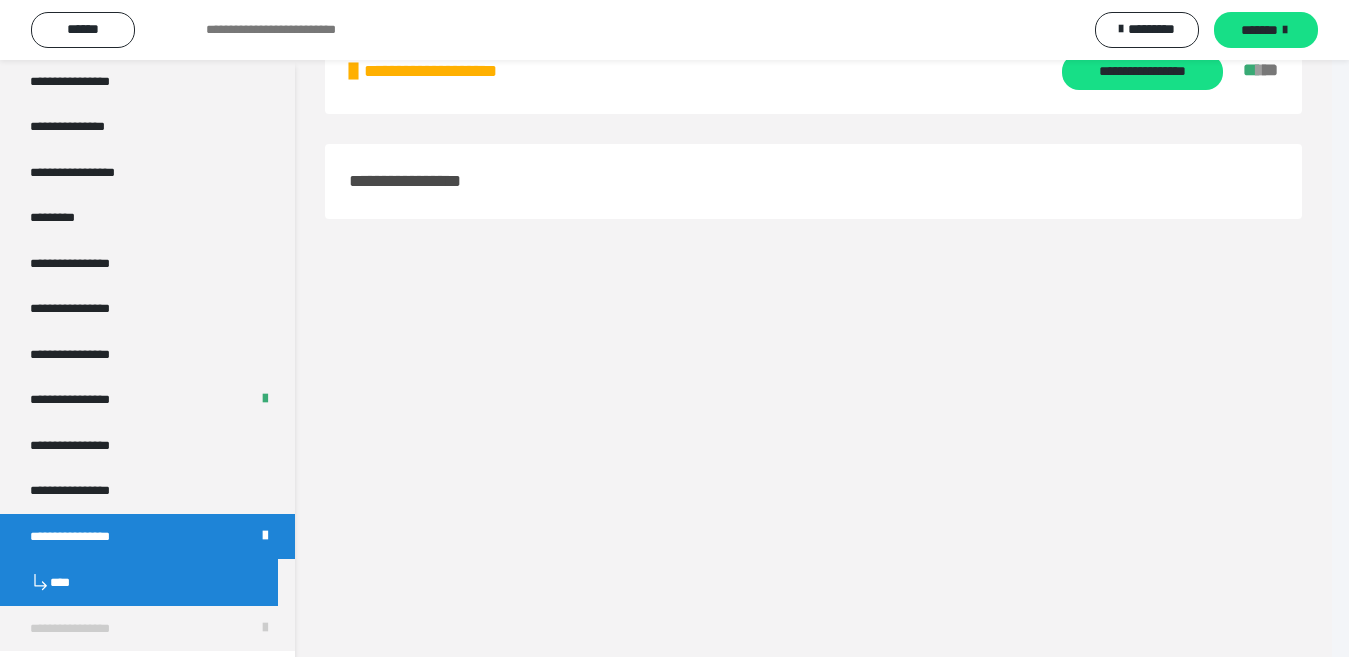 scroll, scrollTop: 60, scrollLeft: 0, axis: vertical 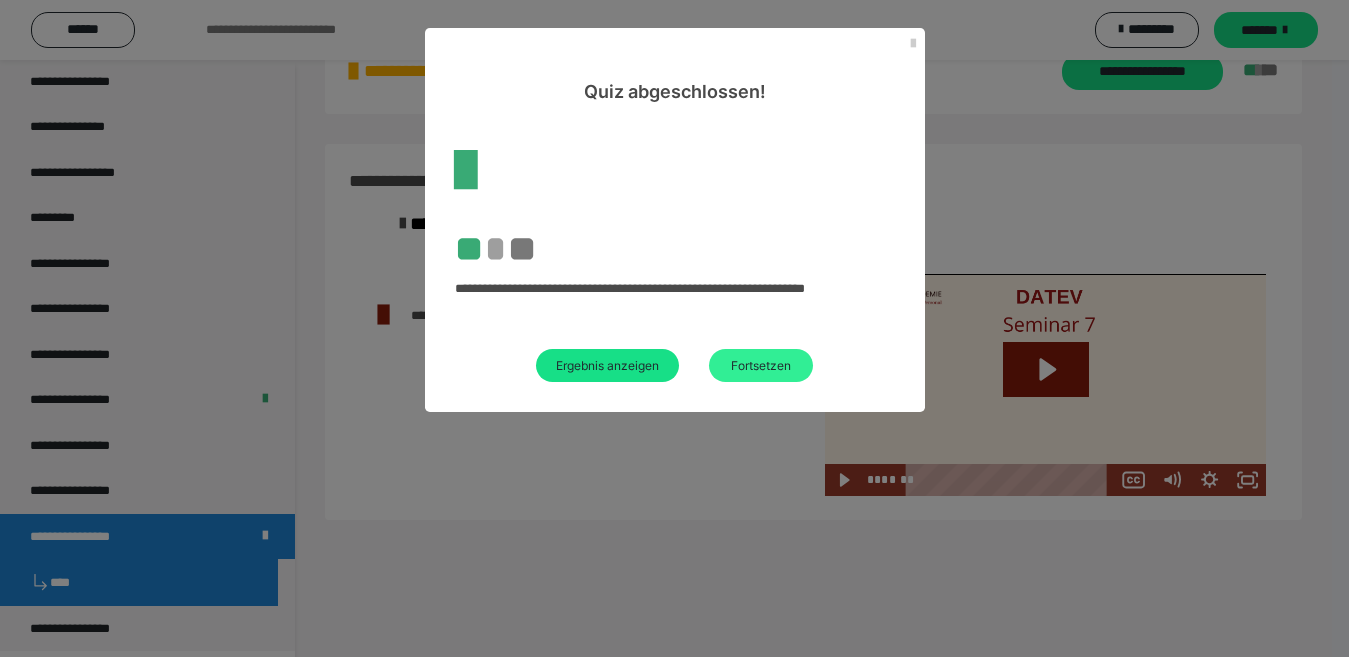 click on "Fortsetzen" at bounding box center [761, 365] 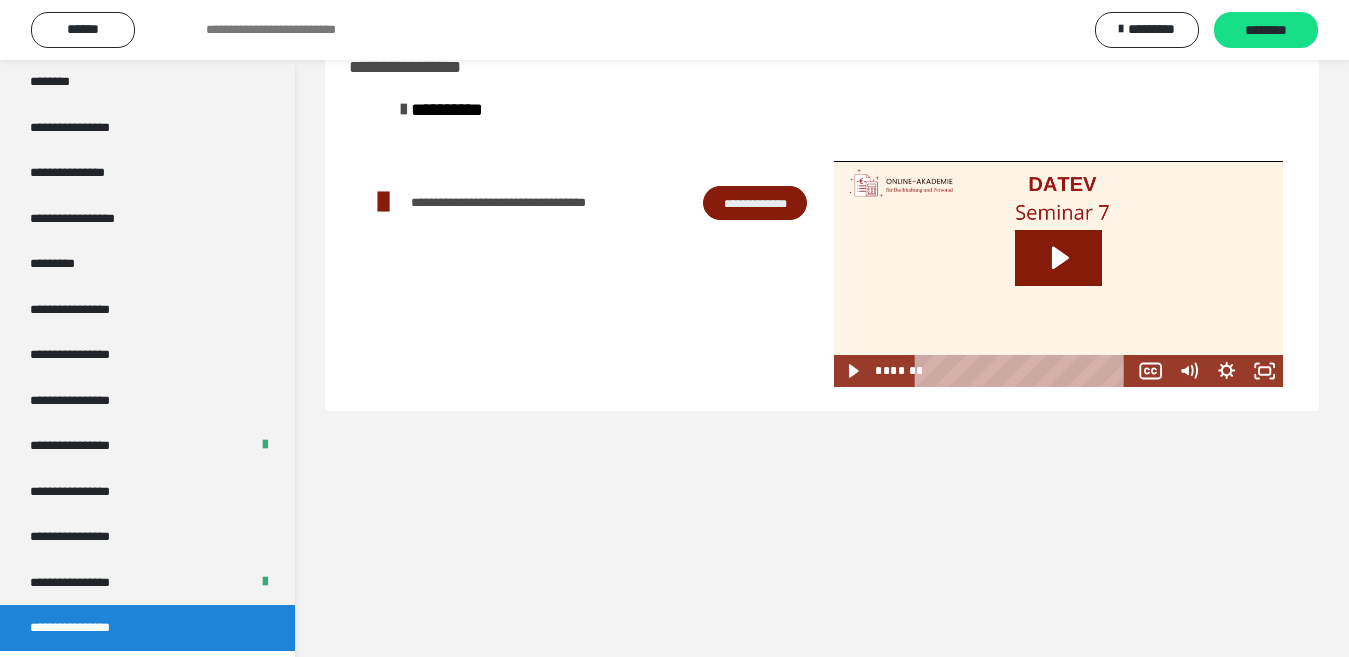 scroll, scrollTop: 2578, scrollLeft: 0, axis: vertical 